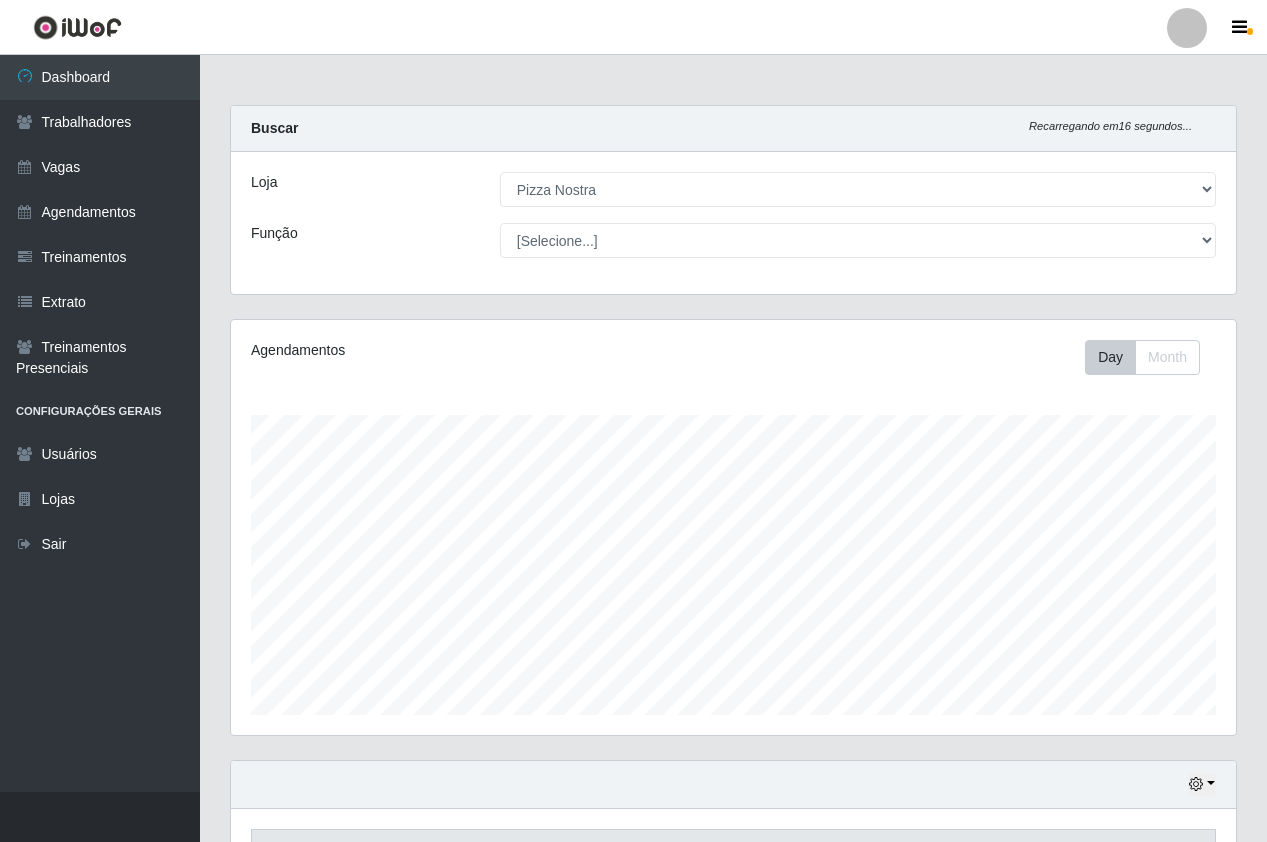 select on "337" 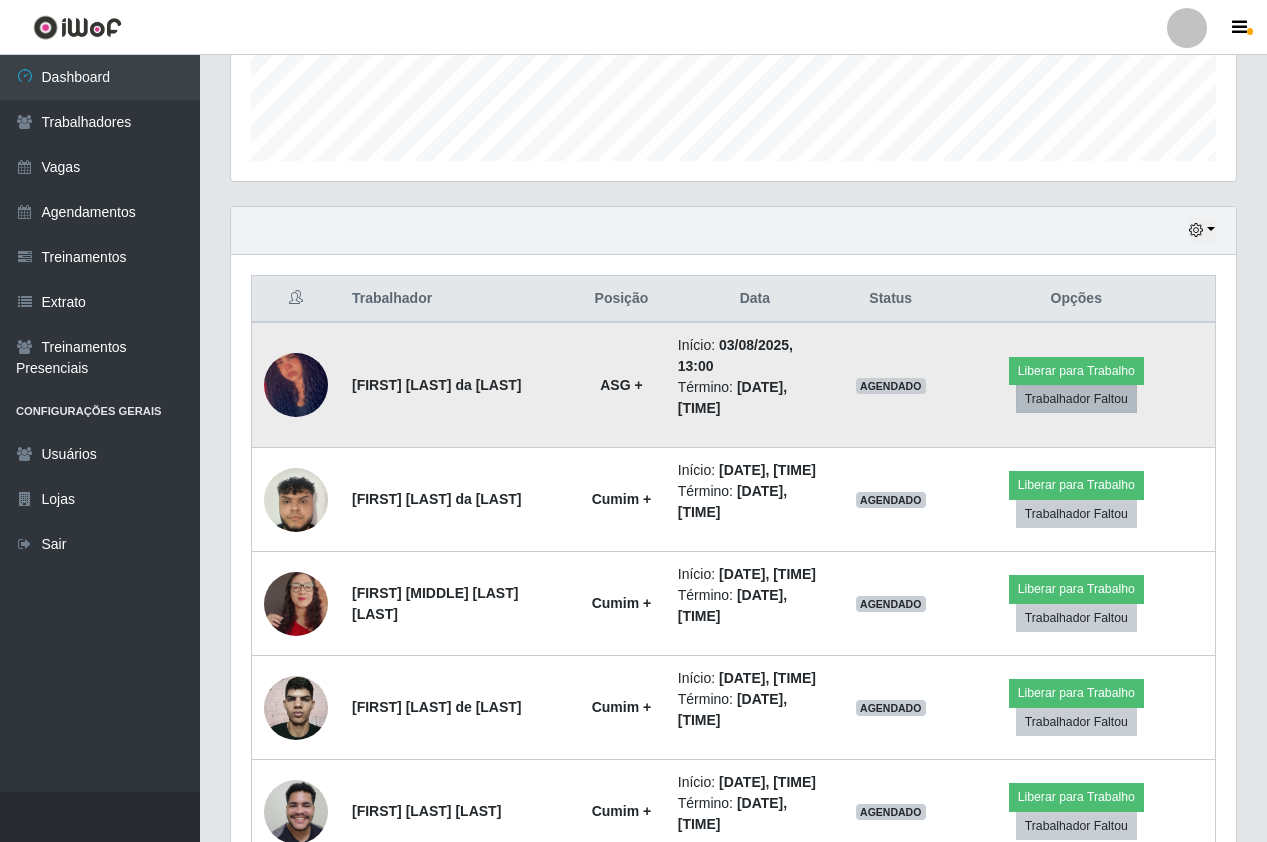 scroll, scrollTop: 999585, scrollLeft: 998995, axis: both 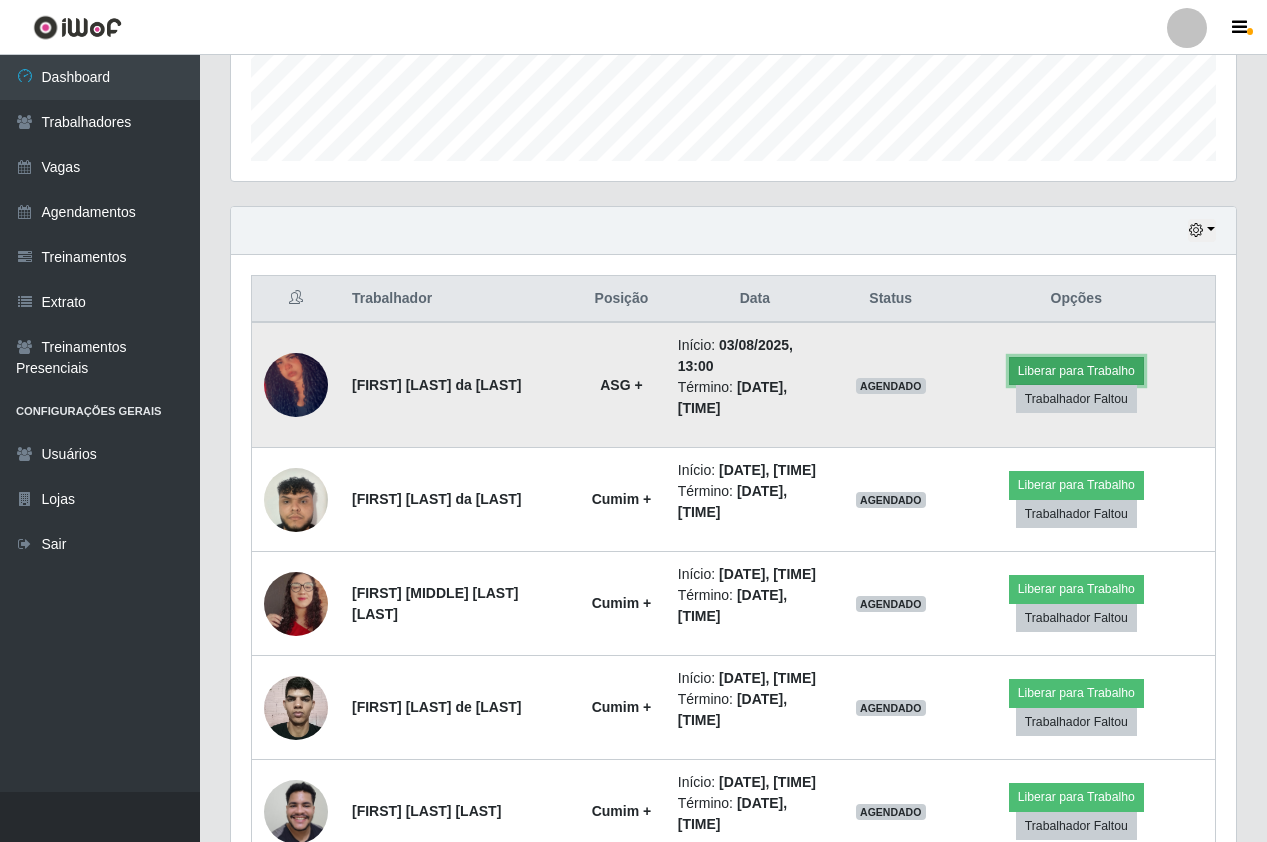 click on "Liberar para Trabalho" at bounding box center [1076, 371] 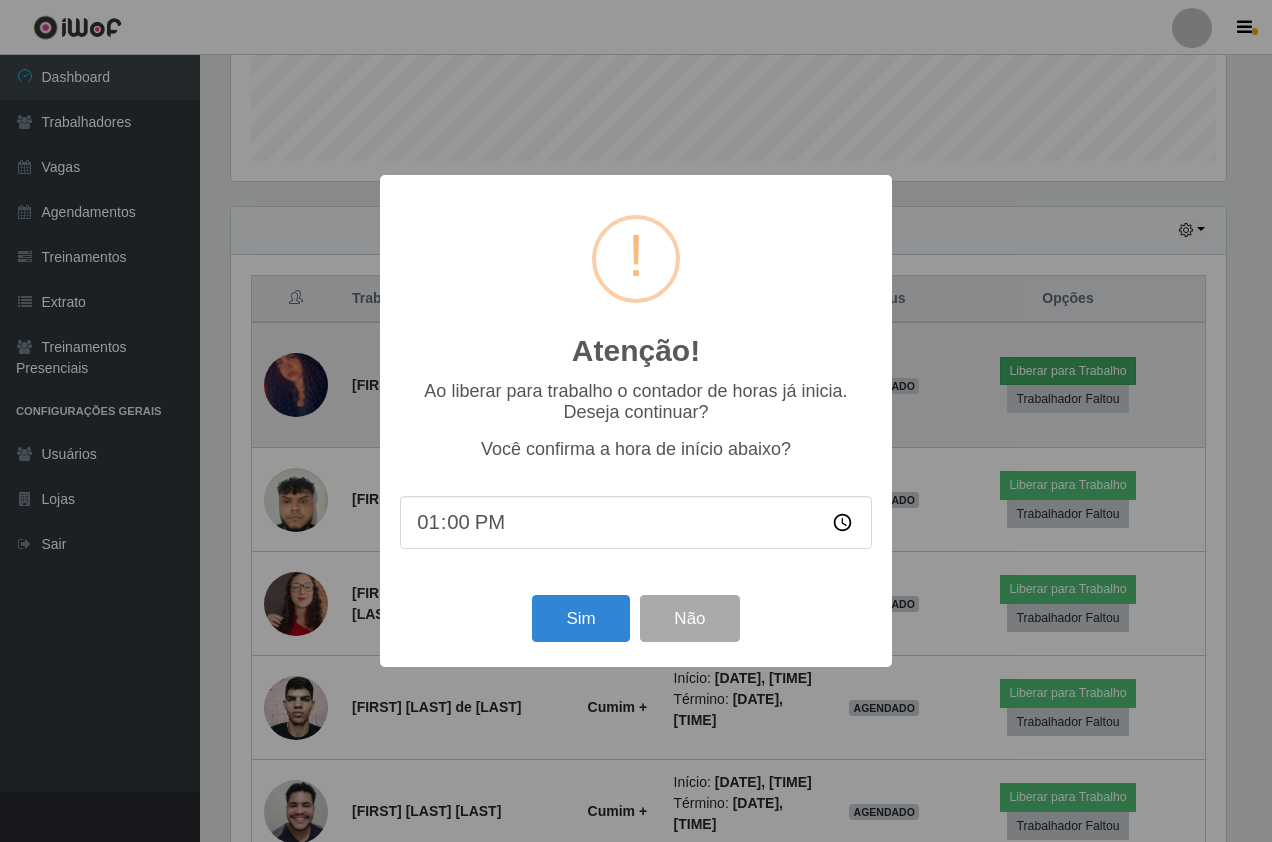 scroll, scrollTop: 999585, scrollLeft: 999005, axis: both 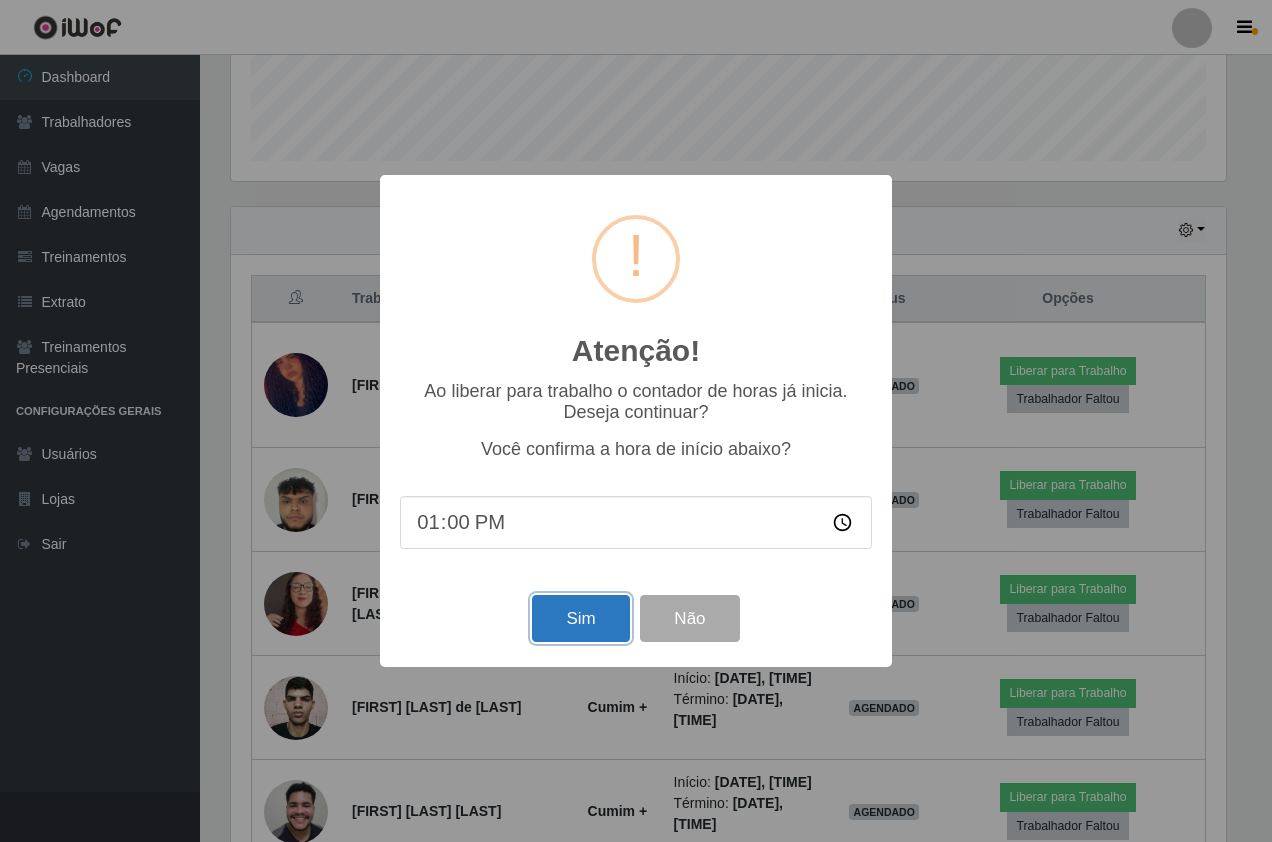 click on "Sim" at bounding box center [580, 618] 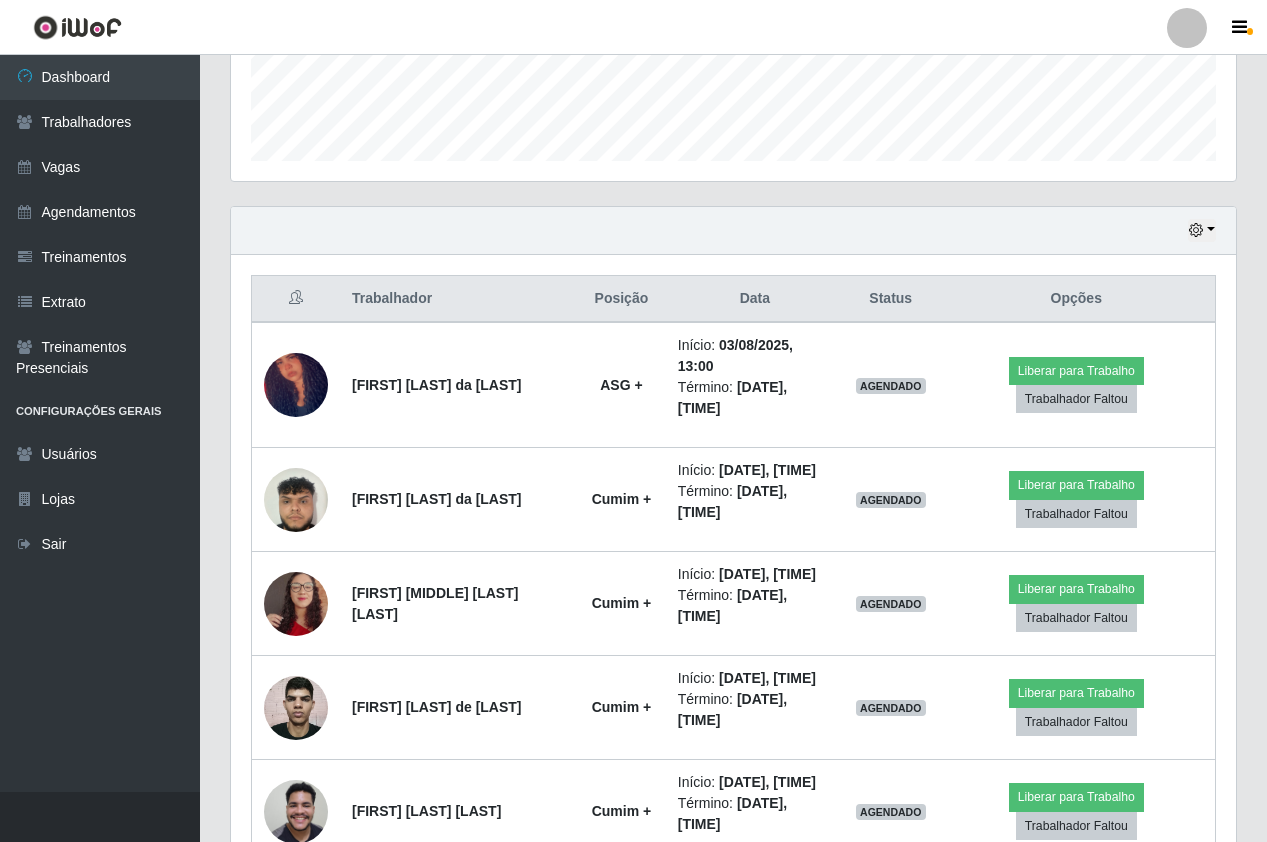 scroll, scrollTop: 999585, scrollLeft: 998995, axis: both 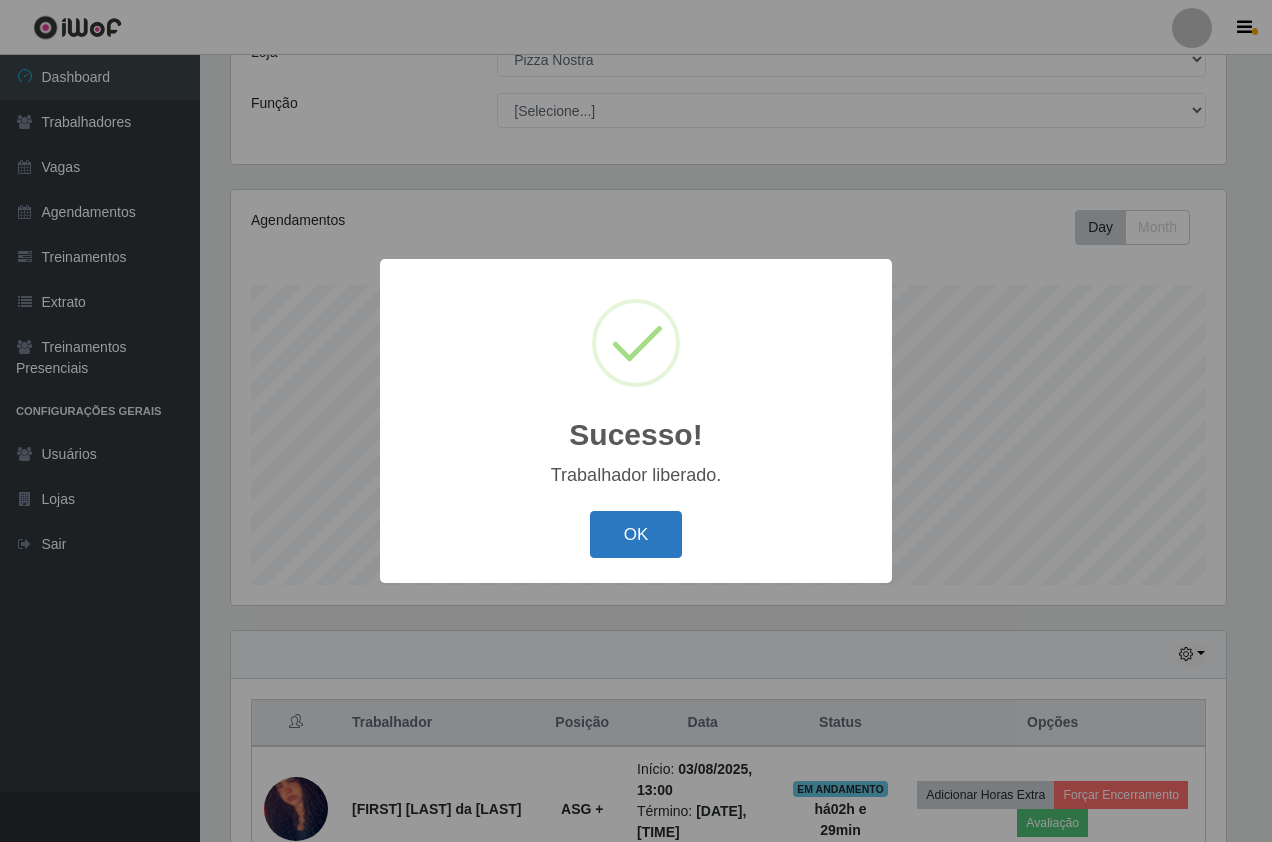 click on "OK" at bounding box center [636, 534] 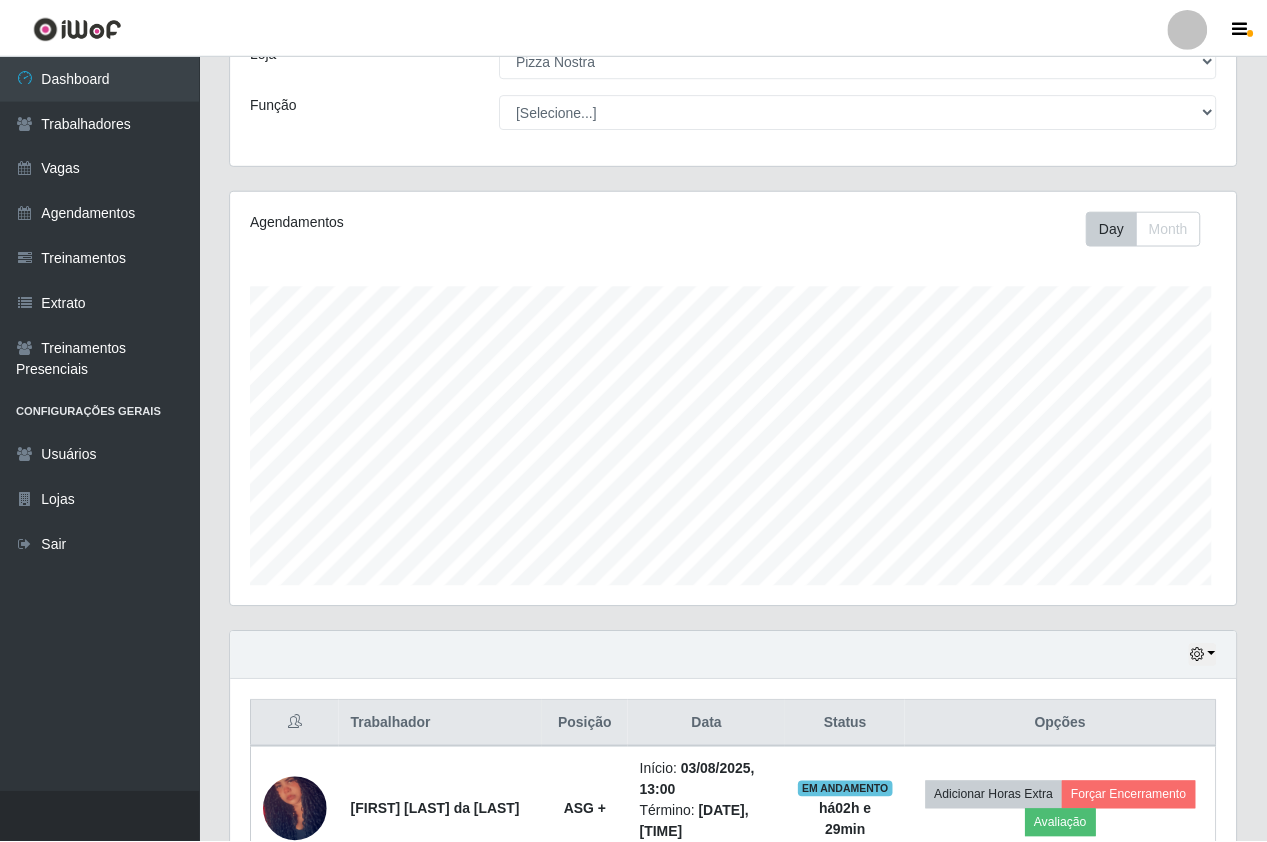 scroll, scrollTop: 999585, scrollLeft: 998995, axis: both 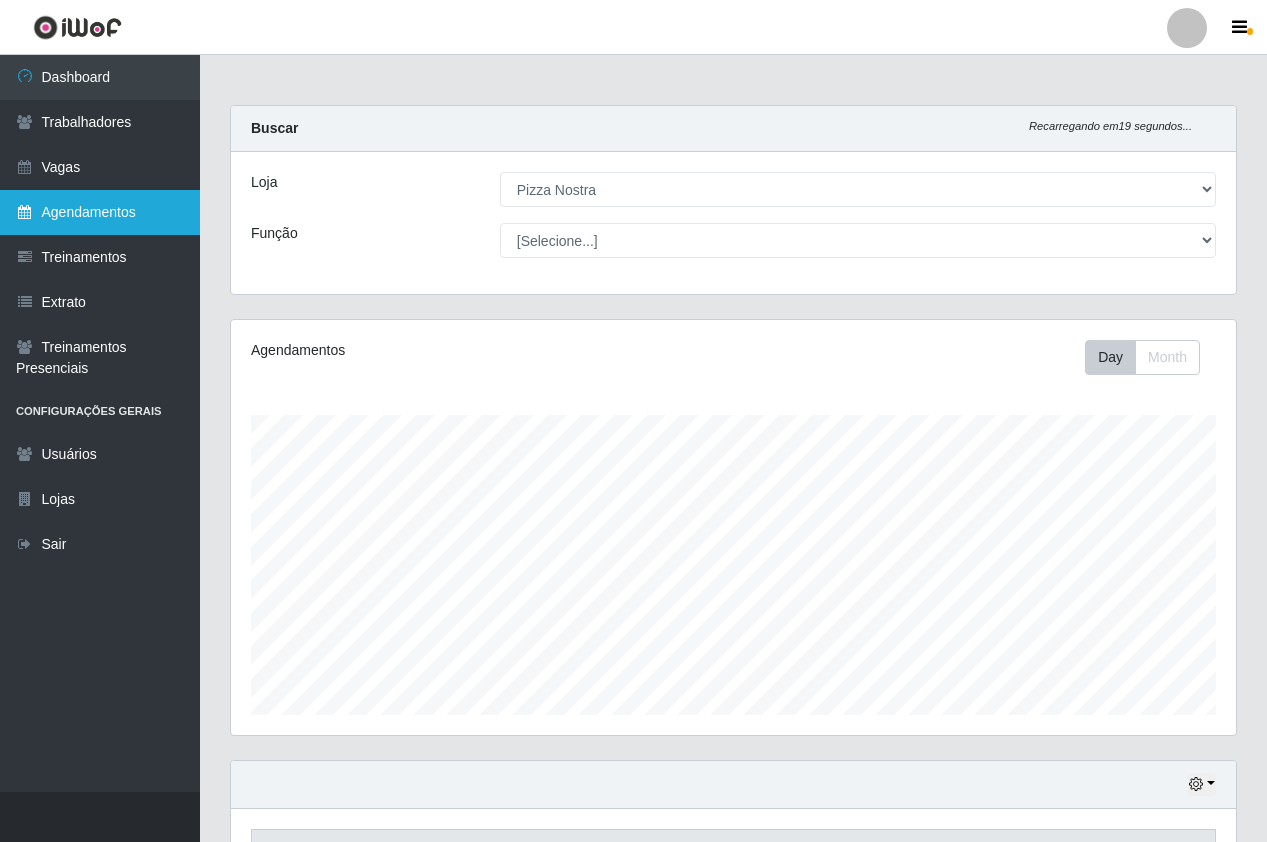click on "Agendamentos" at bounding box center (100, 212) 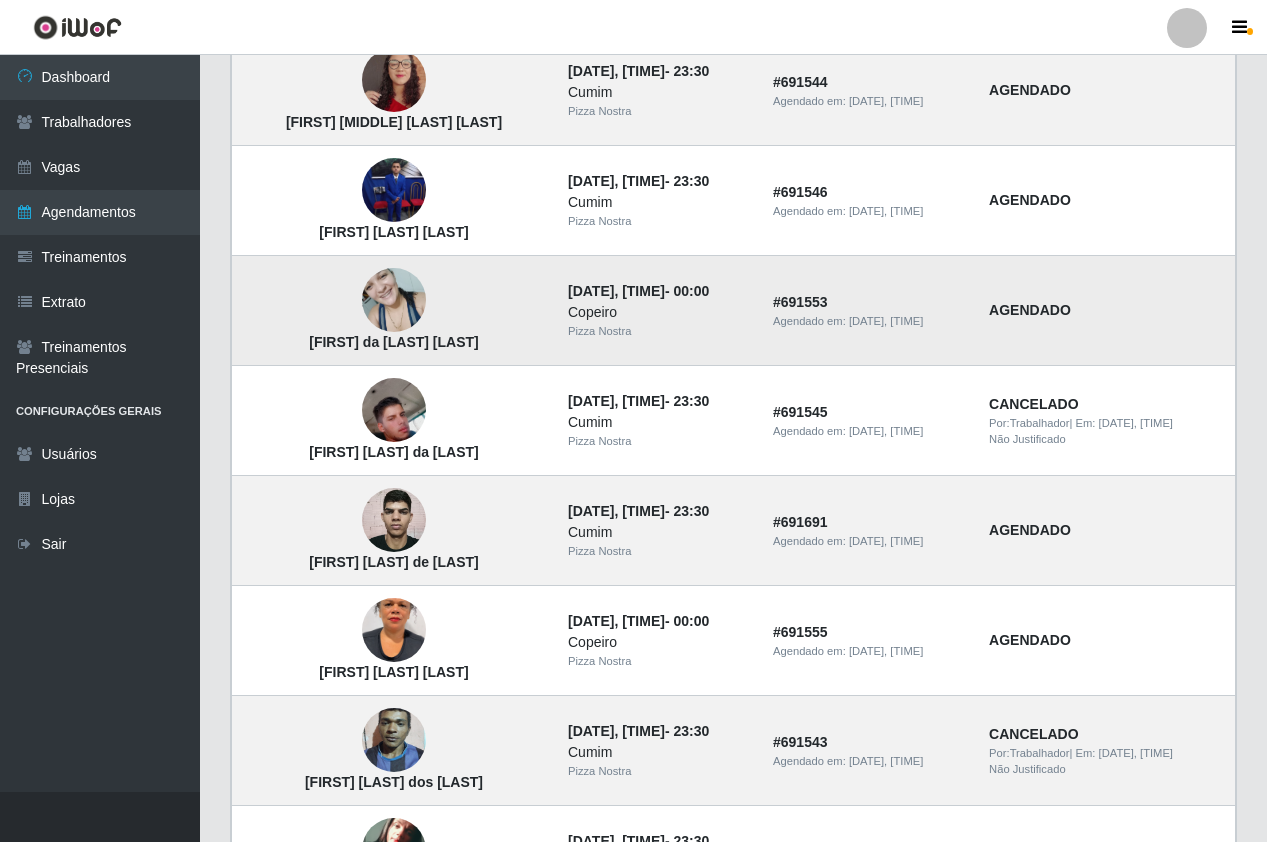 scroll, scrollTop: 300, scrollLeft: 0, axis: vertical 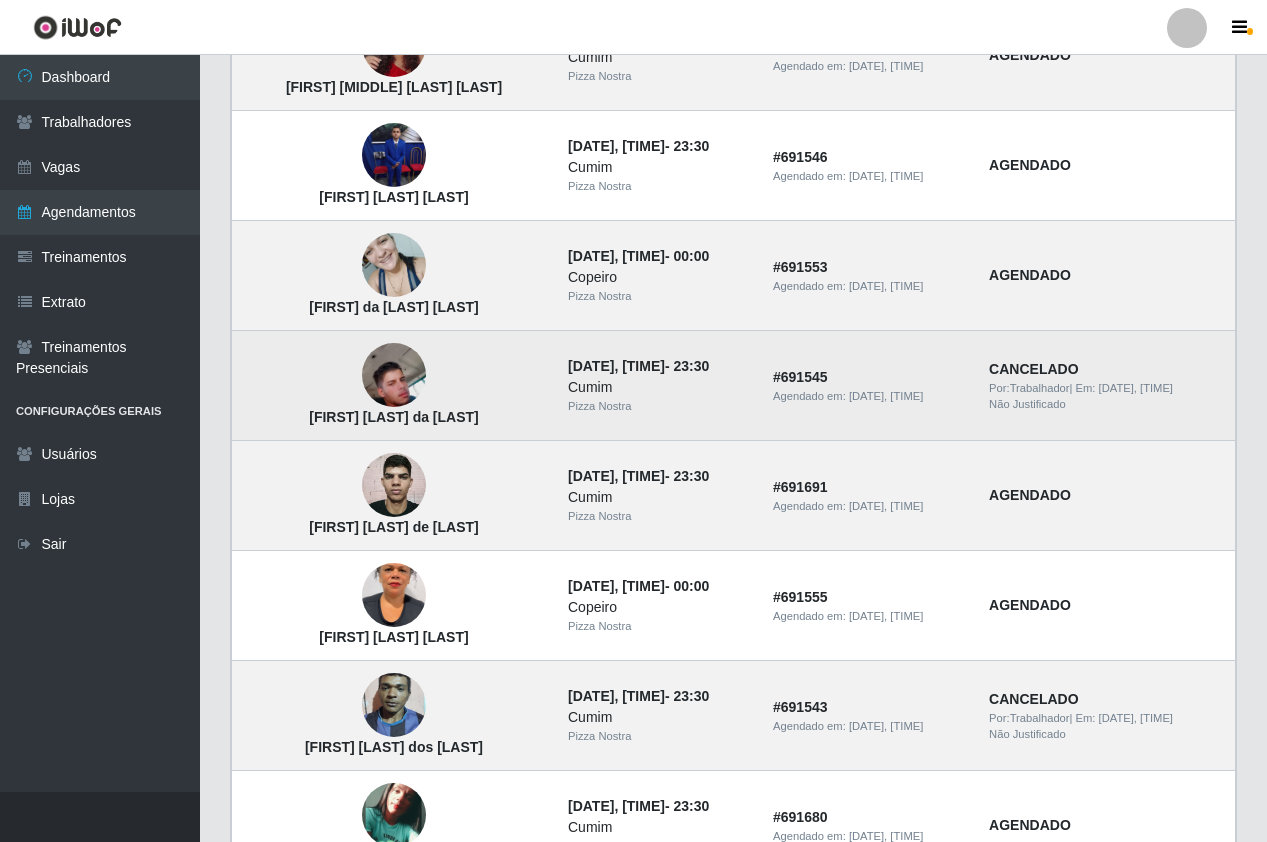 click at bounding box center [394, 376] 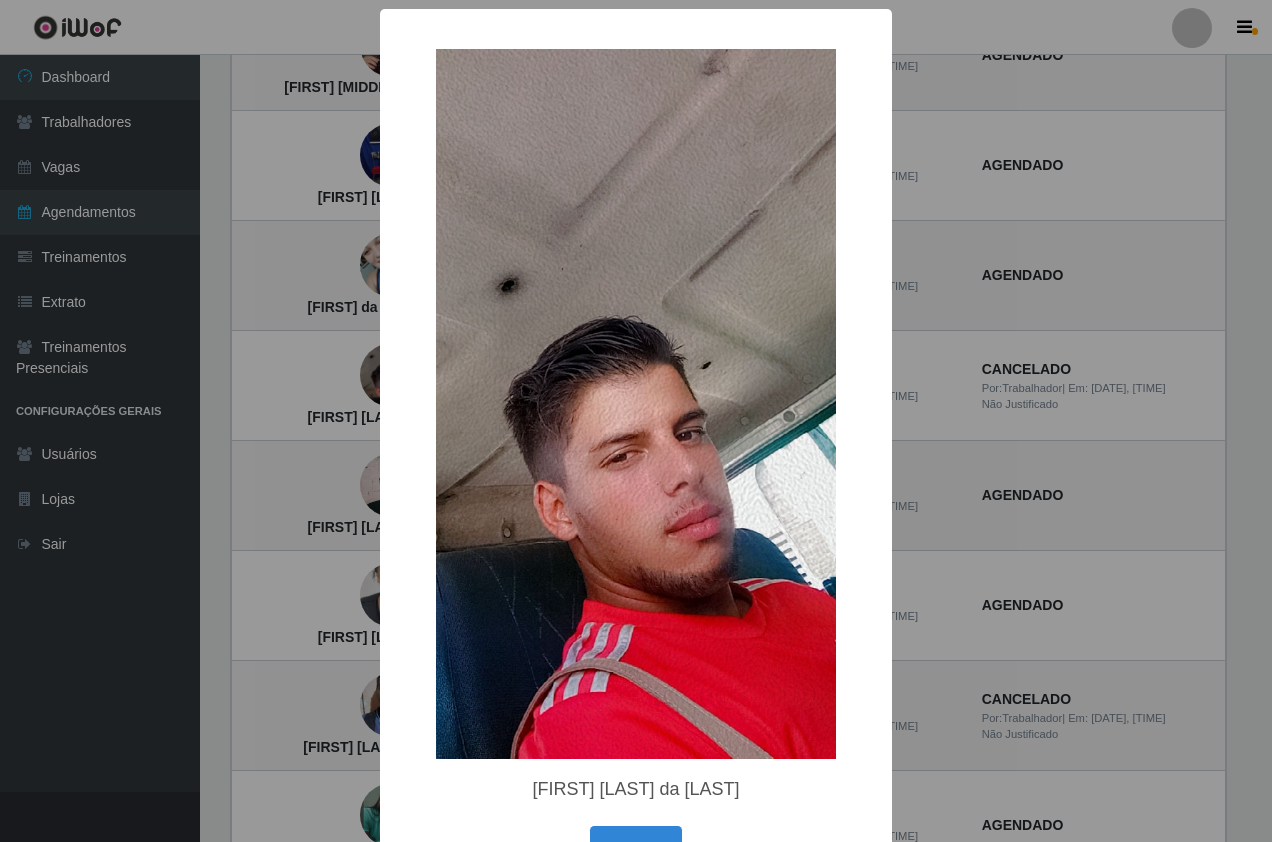click on "× João Paulo da Silva Lima OK Cancel" at bounding box center [636, 421] 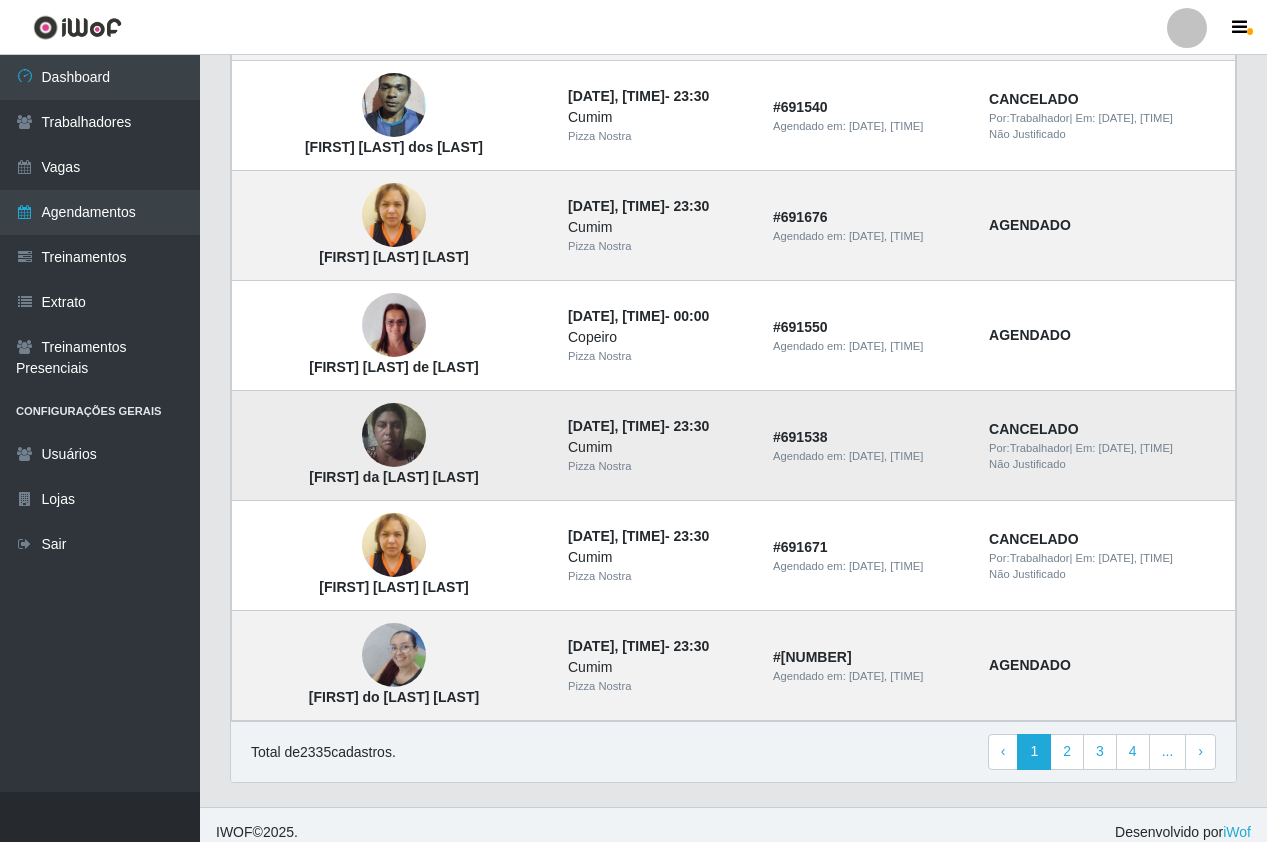 scroll, scrollTop: 1246, scrollLeft: 0, axis: vertical 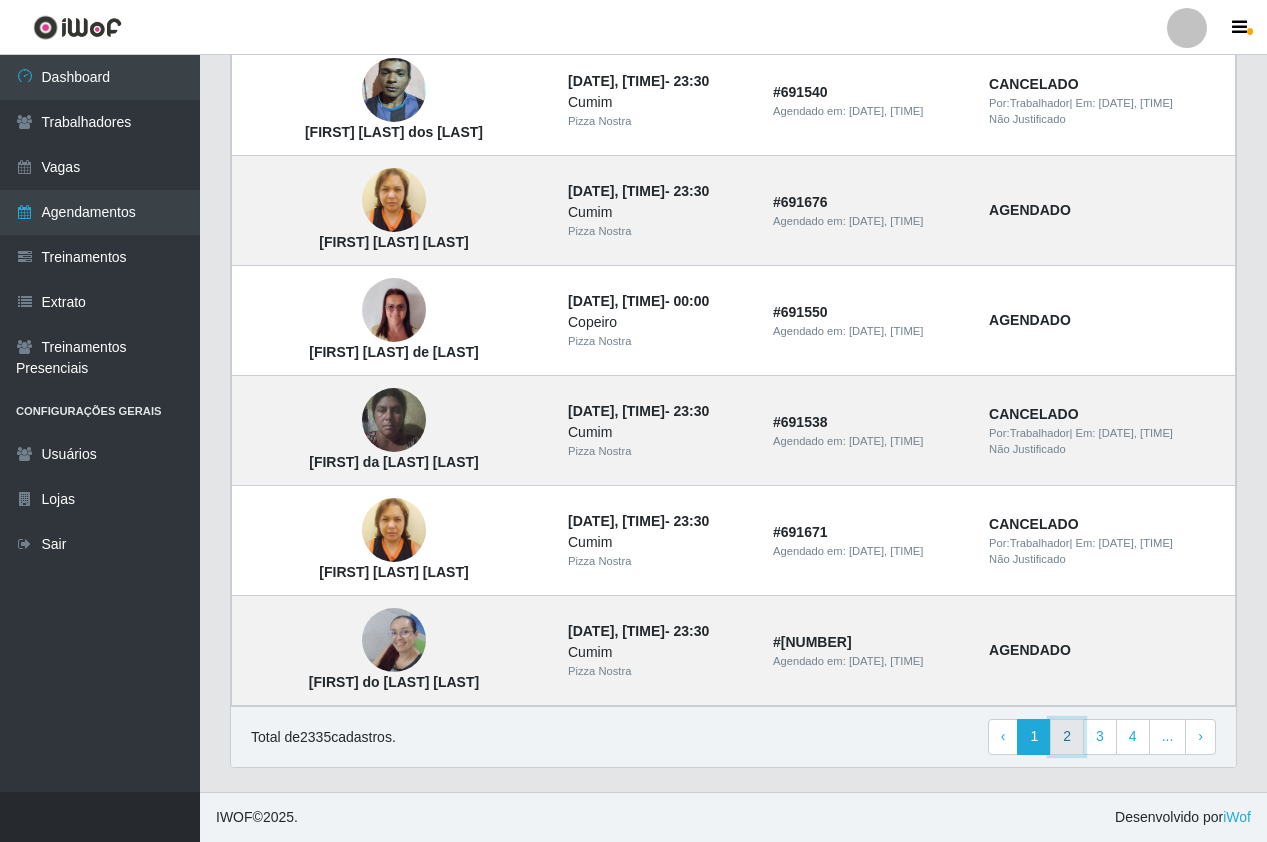 click on "2" at bounding box center (1067, 737) 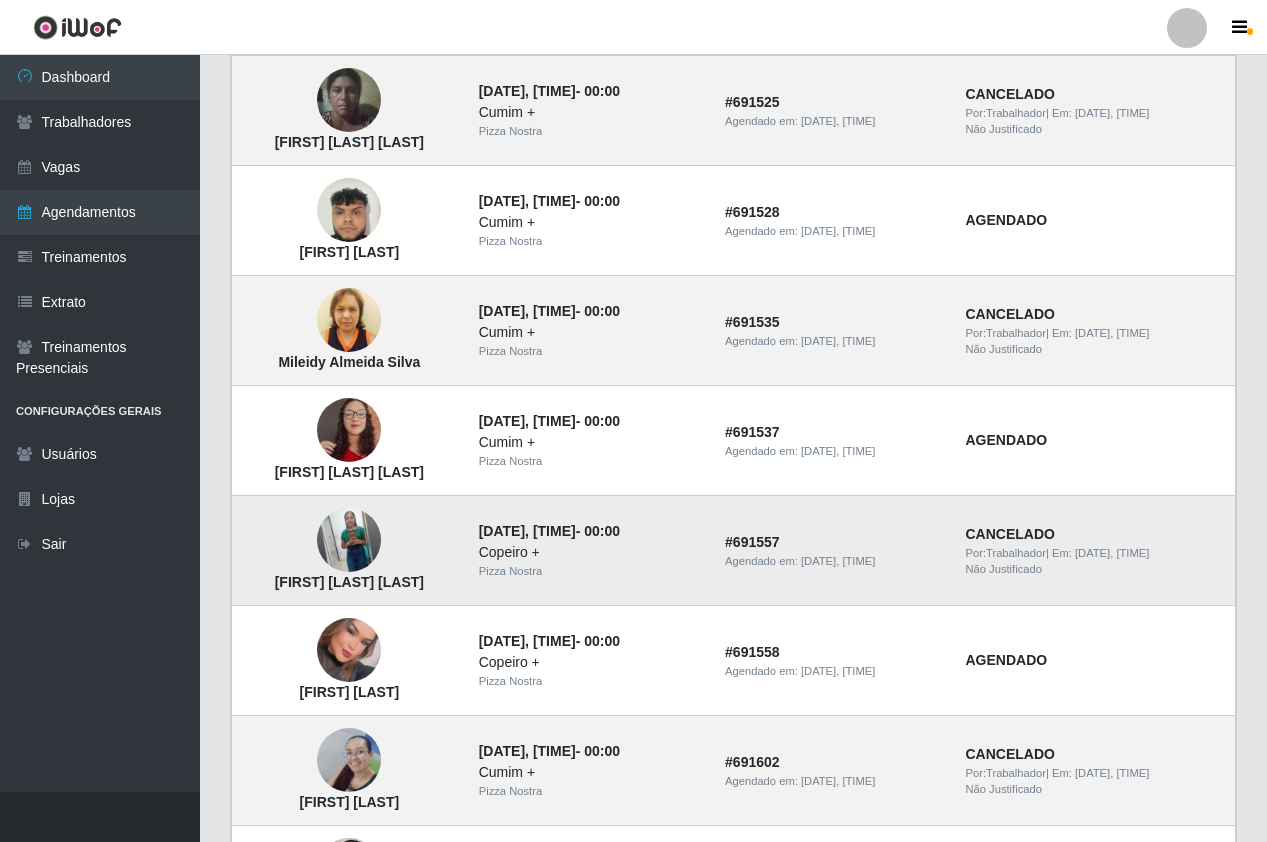 scroll, scrollTop: 500, scrollLeft: 0, axis: vertical 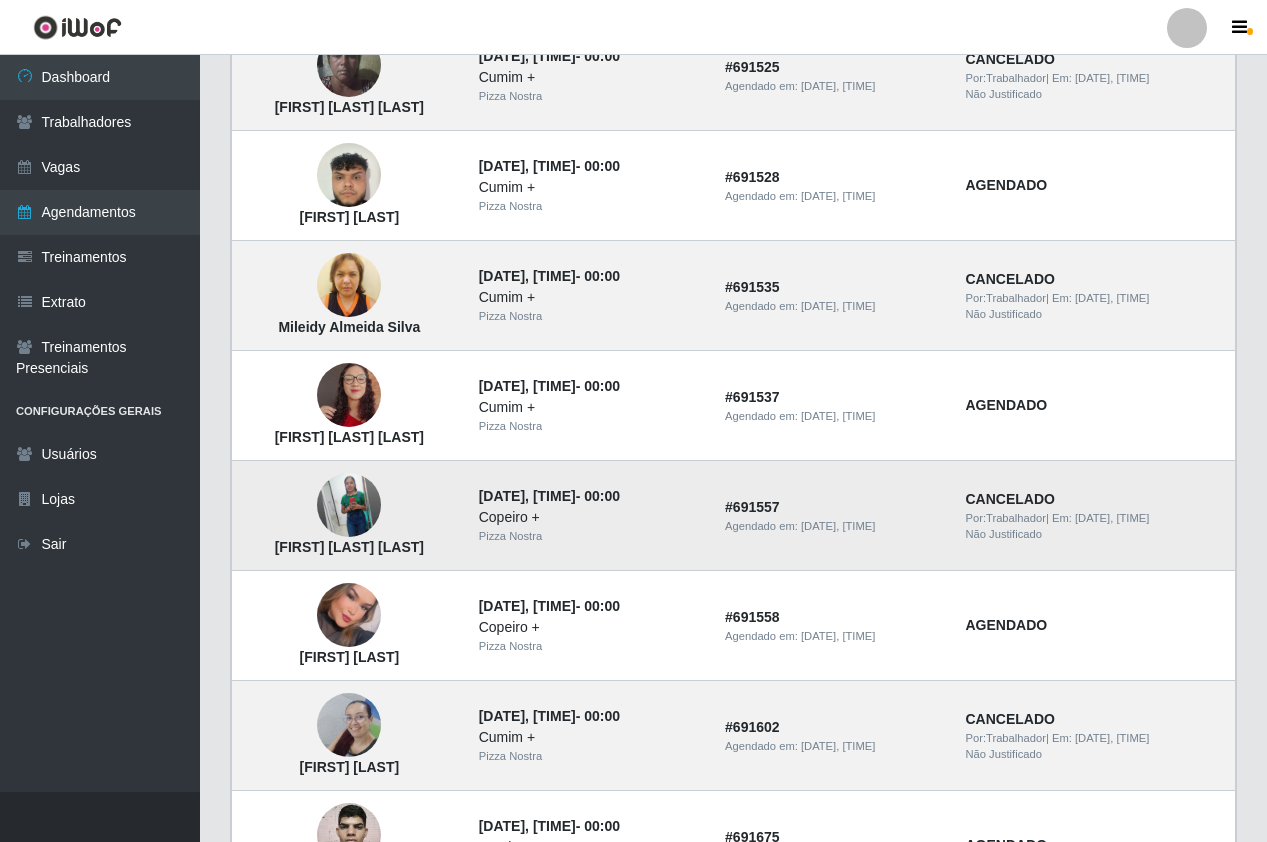 click at bounding box center (349, 505) 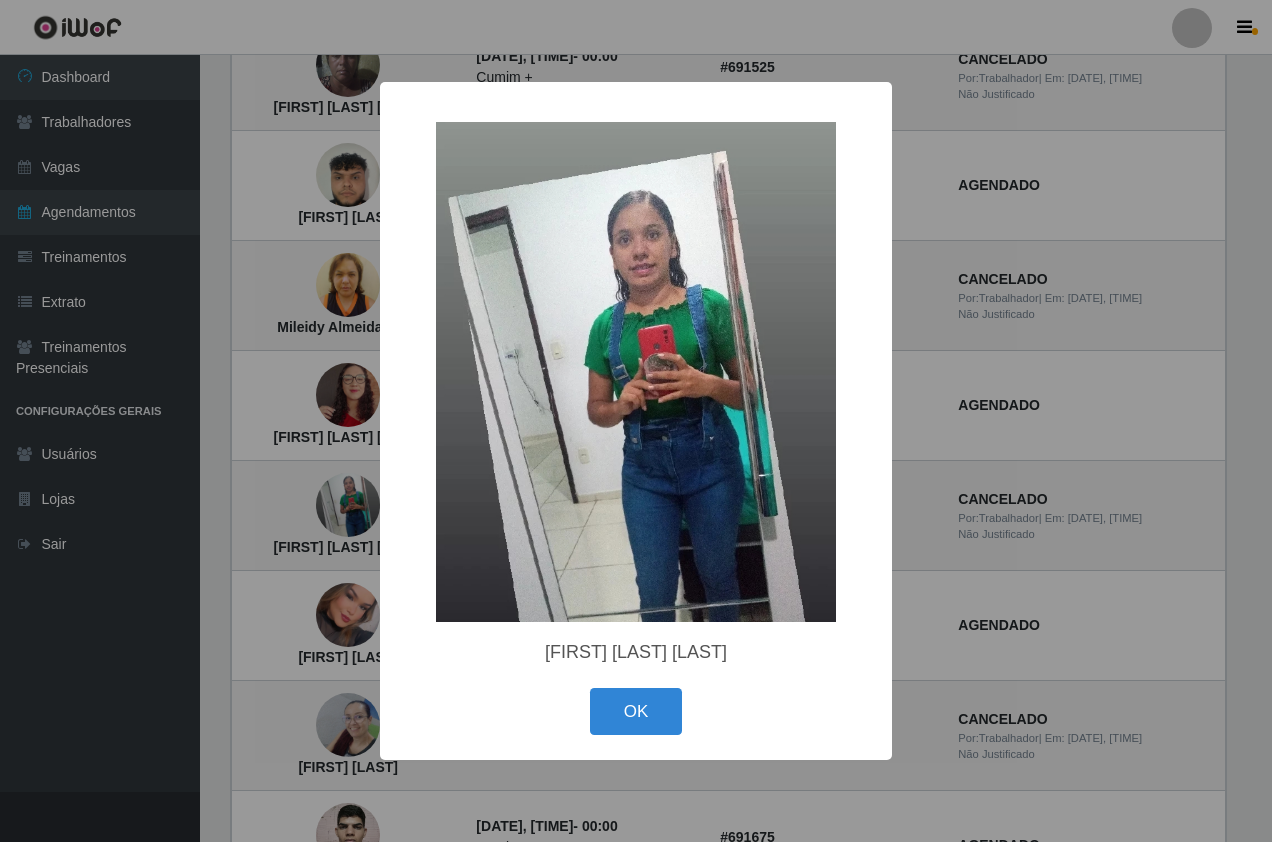 click on "× [FIRST] [LAST] [LAST] OK Cancel" at bounding box center (636, 421) 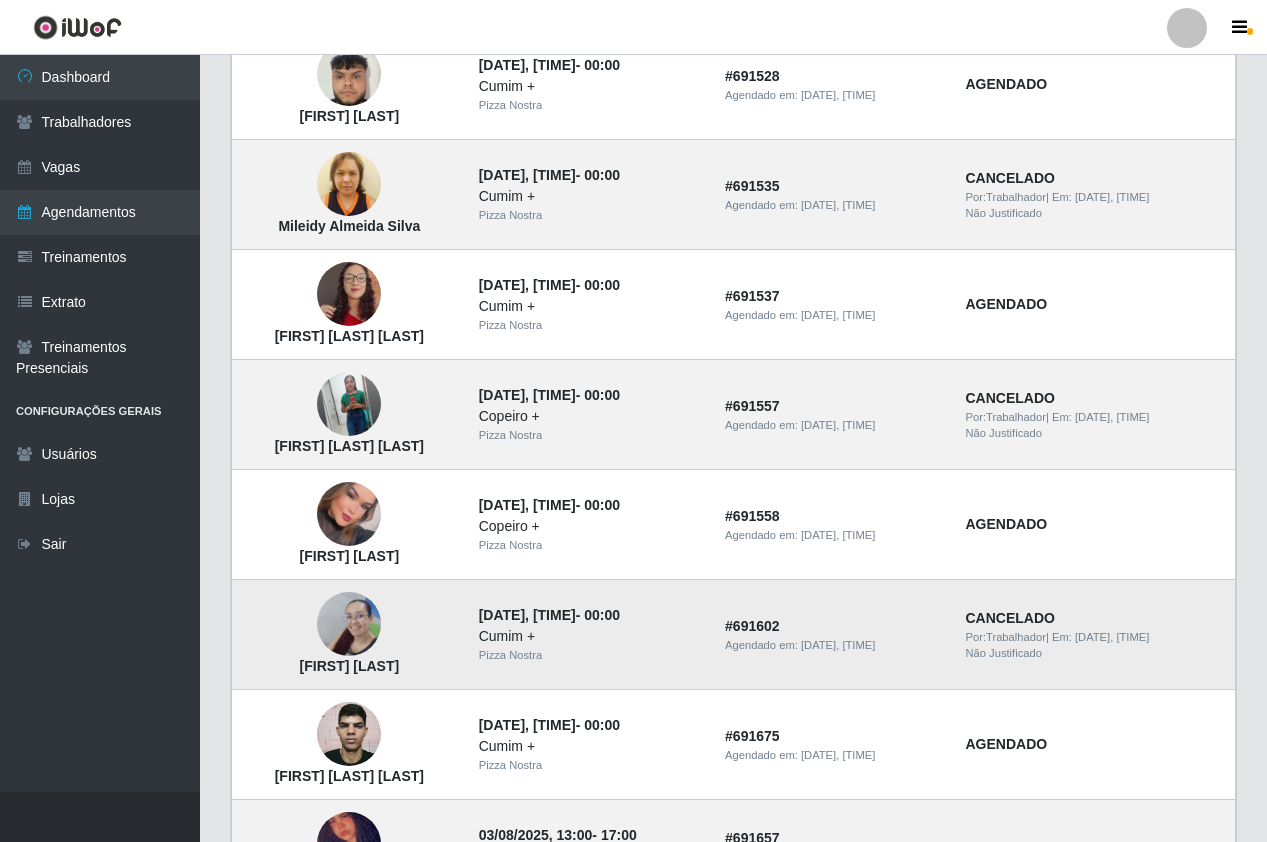 scroll, scrollTop: 566, scrollLeft: 0, axis: vertical 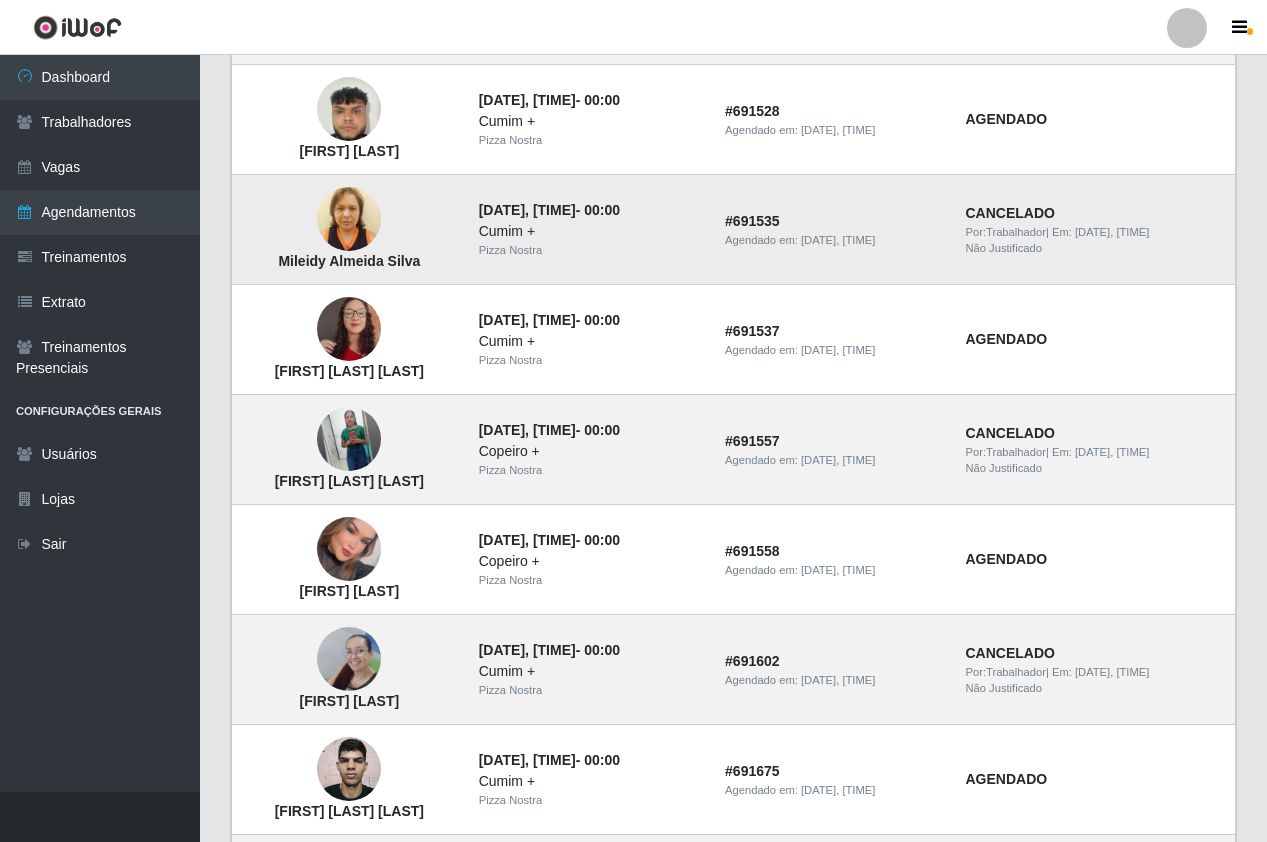 click at bounding box center (349, 219) 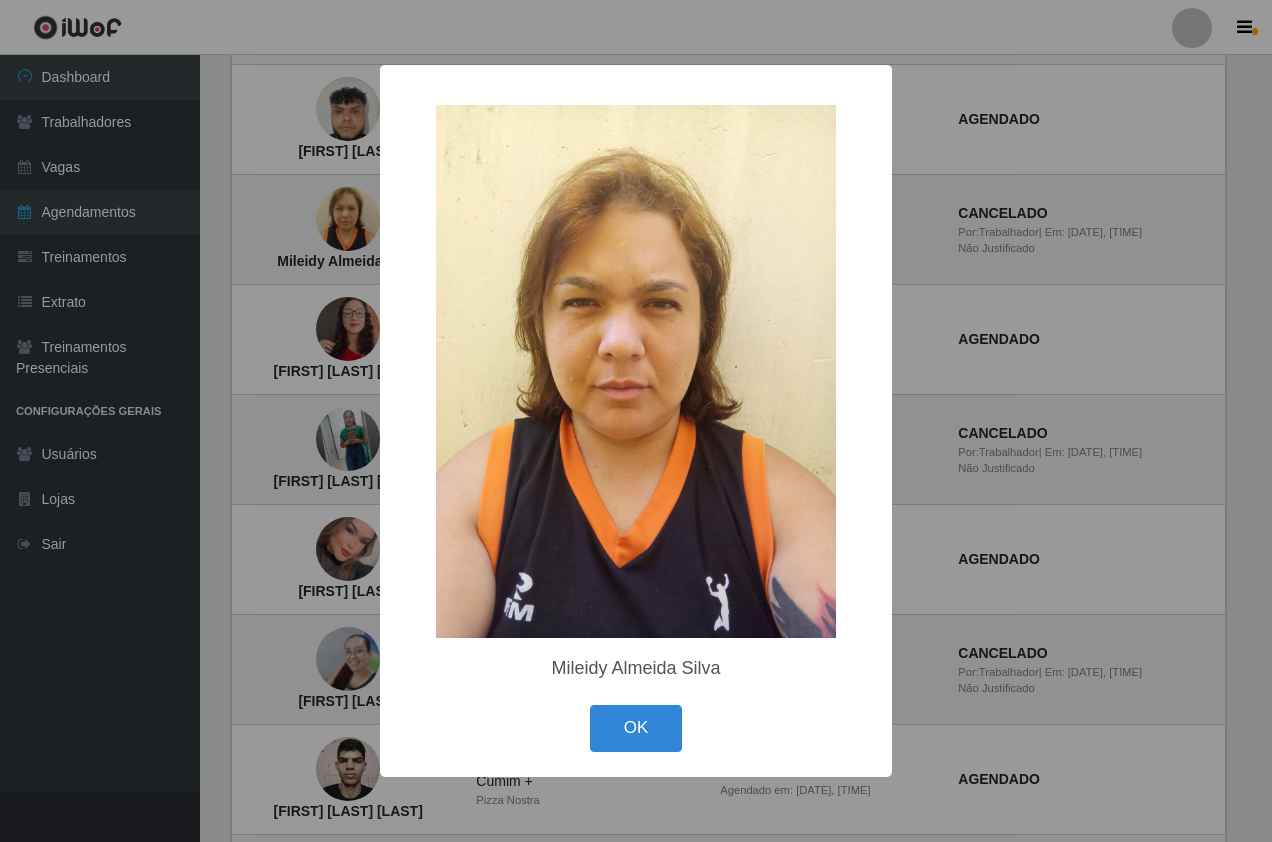 click on "× [FIRST] [LAST] OK Cancel" at bounding box center (636, 421) 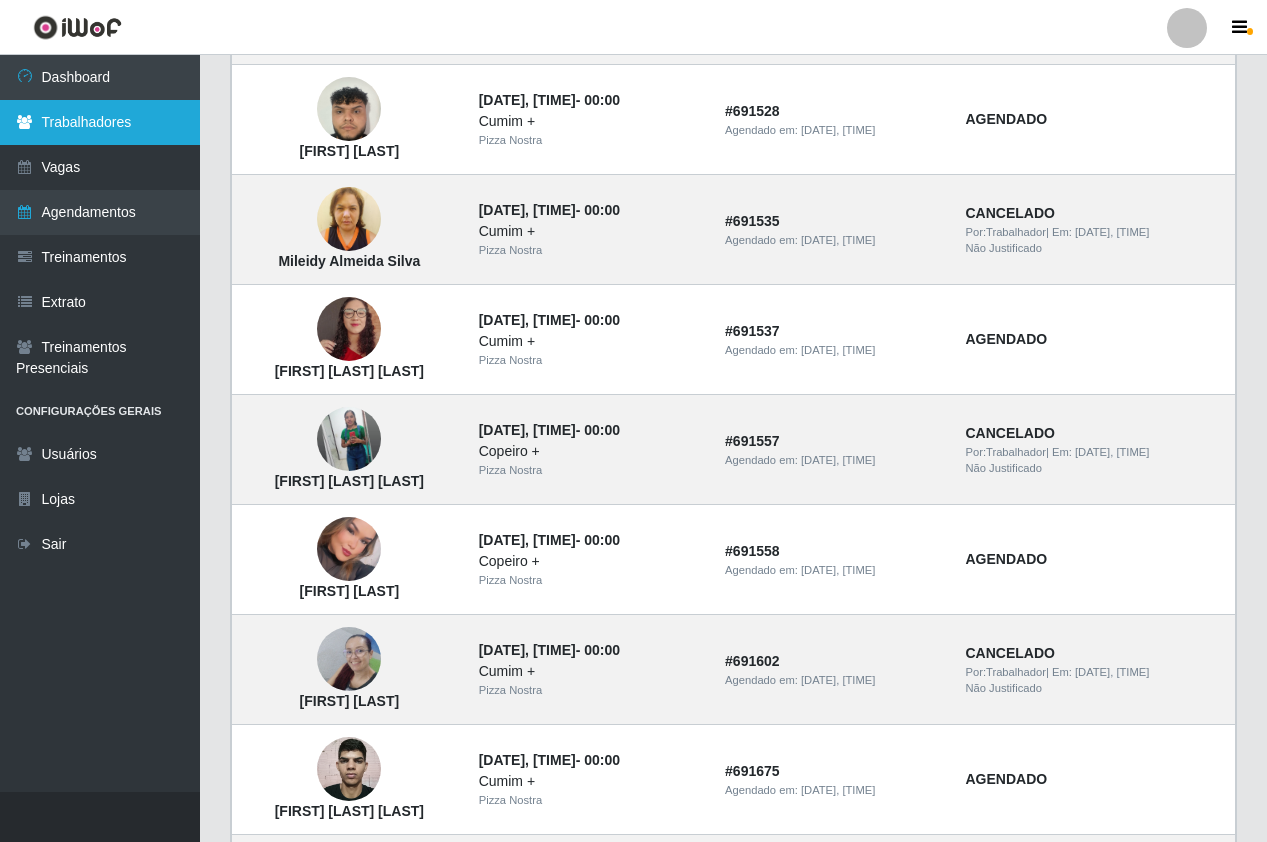 click on "Trabalhadores" at bounding box center [100, 122] 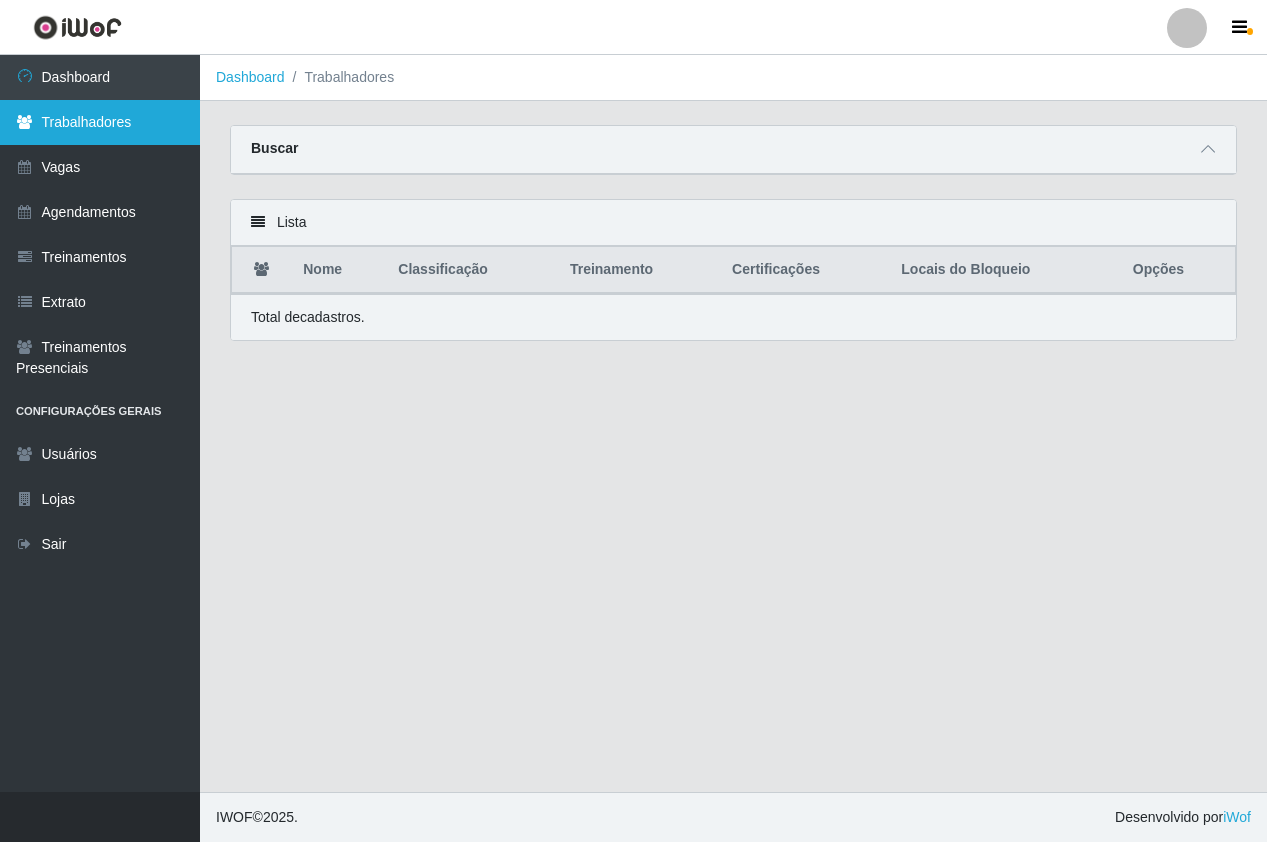 scroll, scrollTop: 0, scrollLeft: 0, axis: both 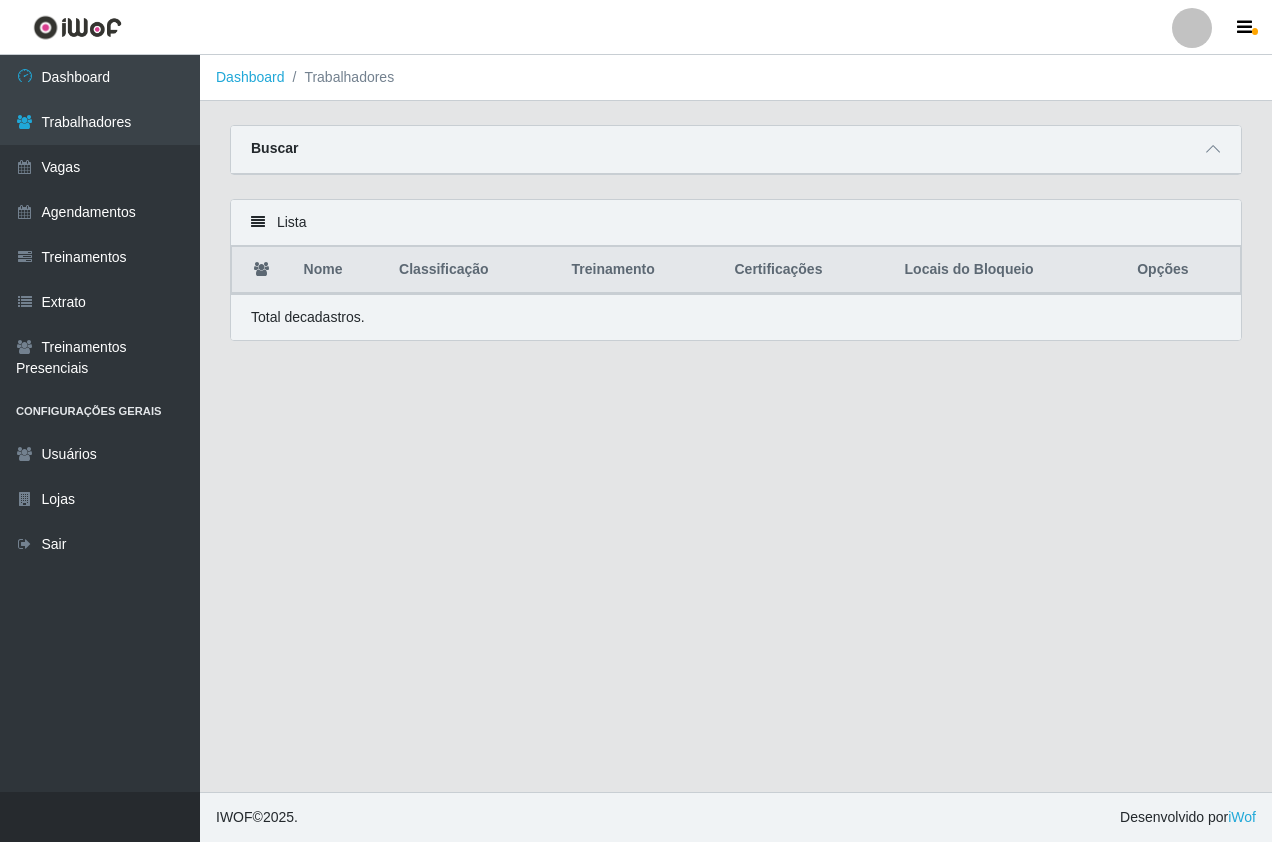 click on "Buscar" at bounding box center [736, 150] 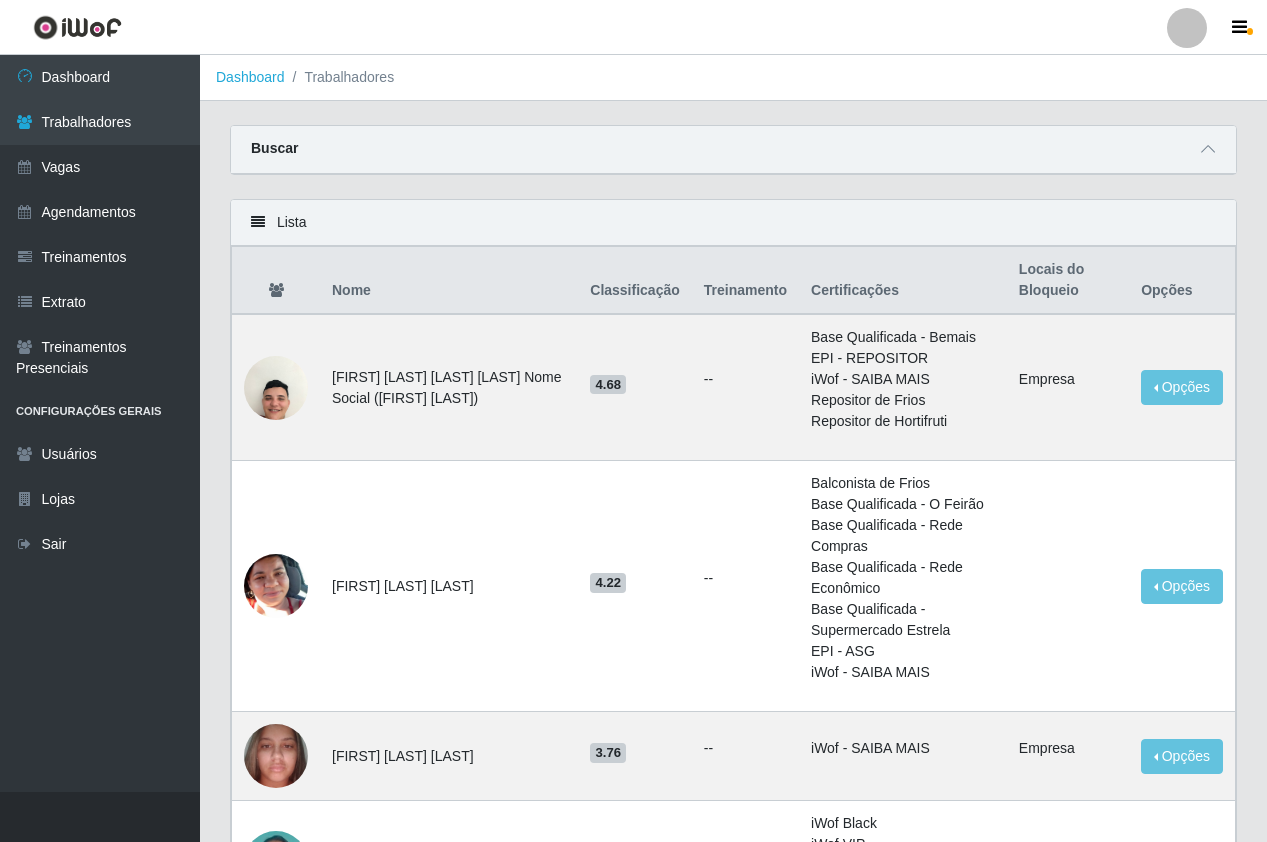 click on "Buscar" at bounding box center (733, 150) 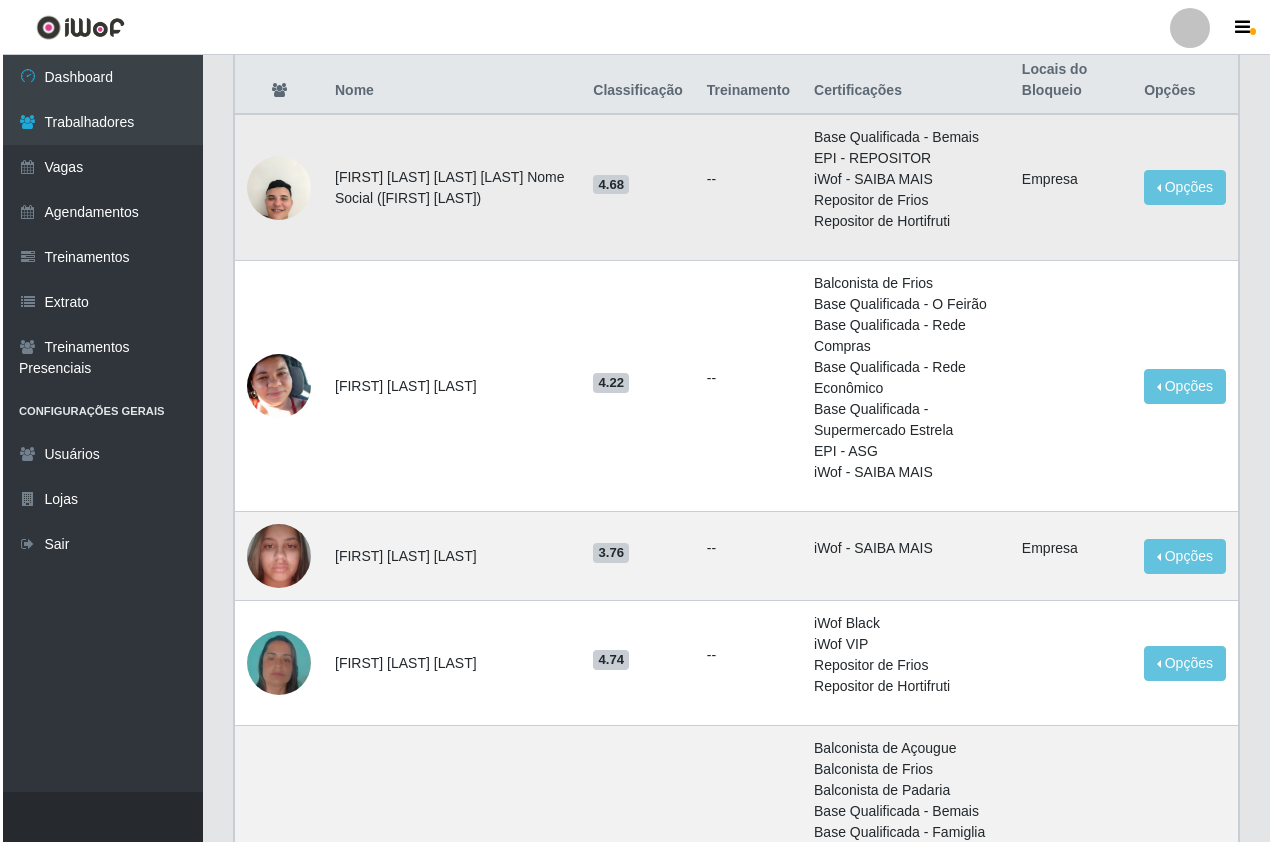 scroll, scrollTop: 0, scrollLeft: 0, axis: both 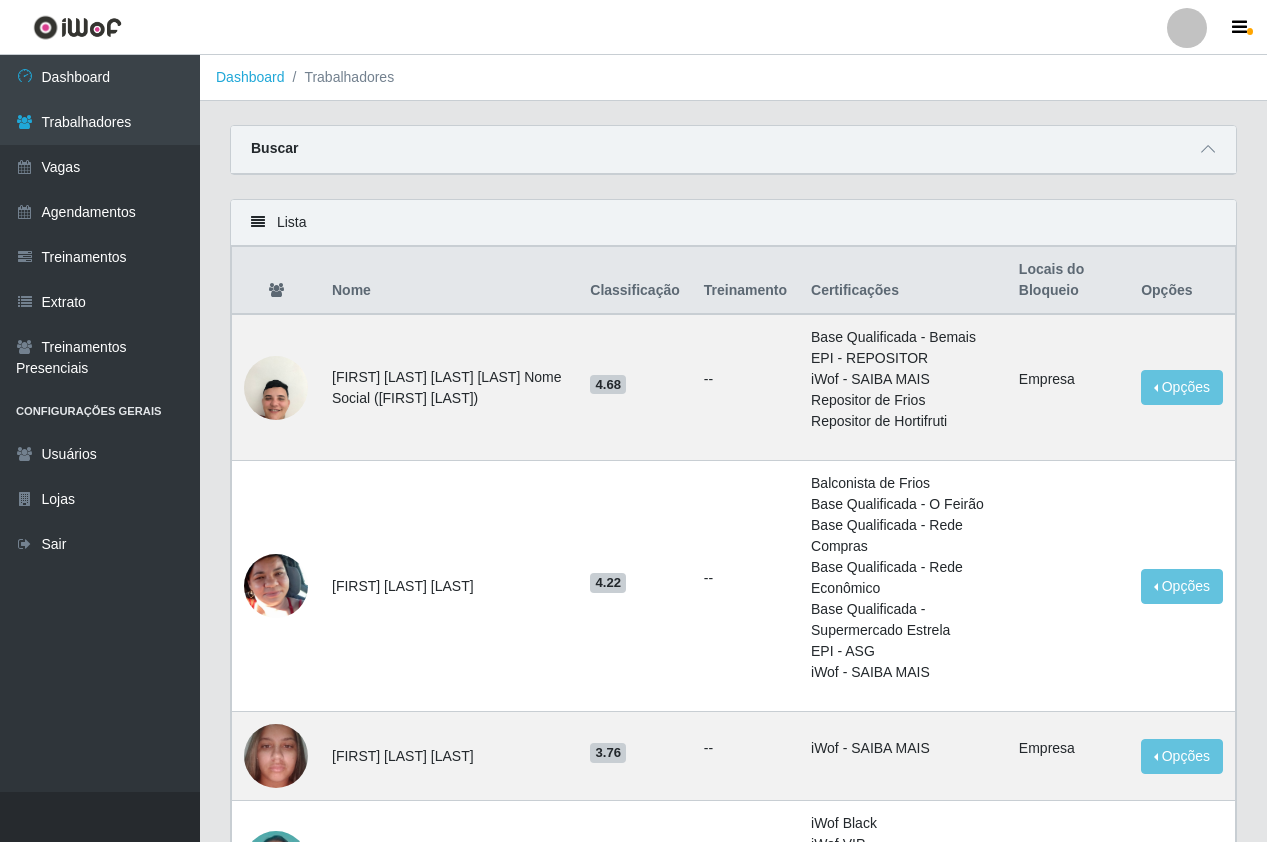click on "Opções" at bounding box center [1182, 281] 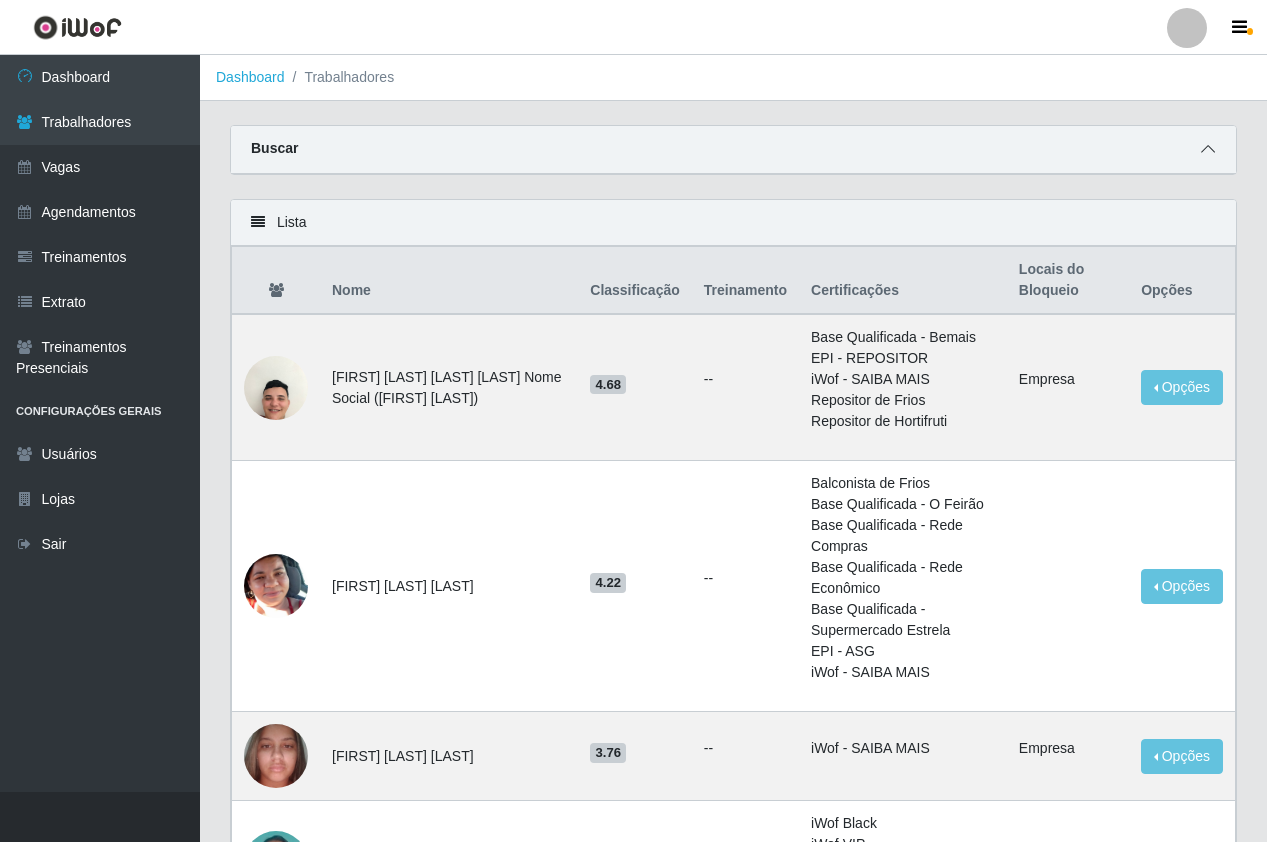 click at bounding box center (1208, 149) 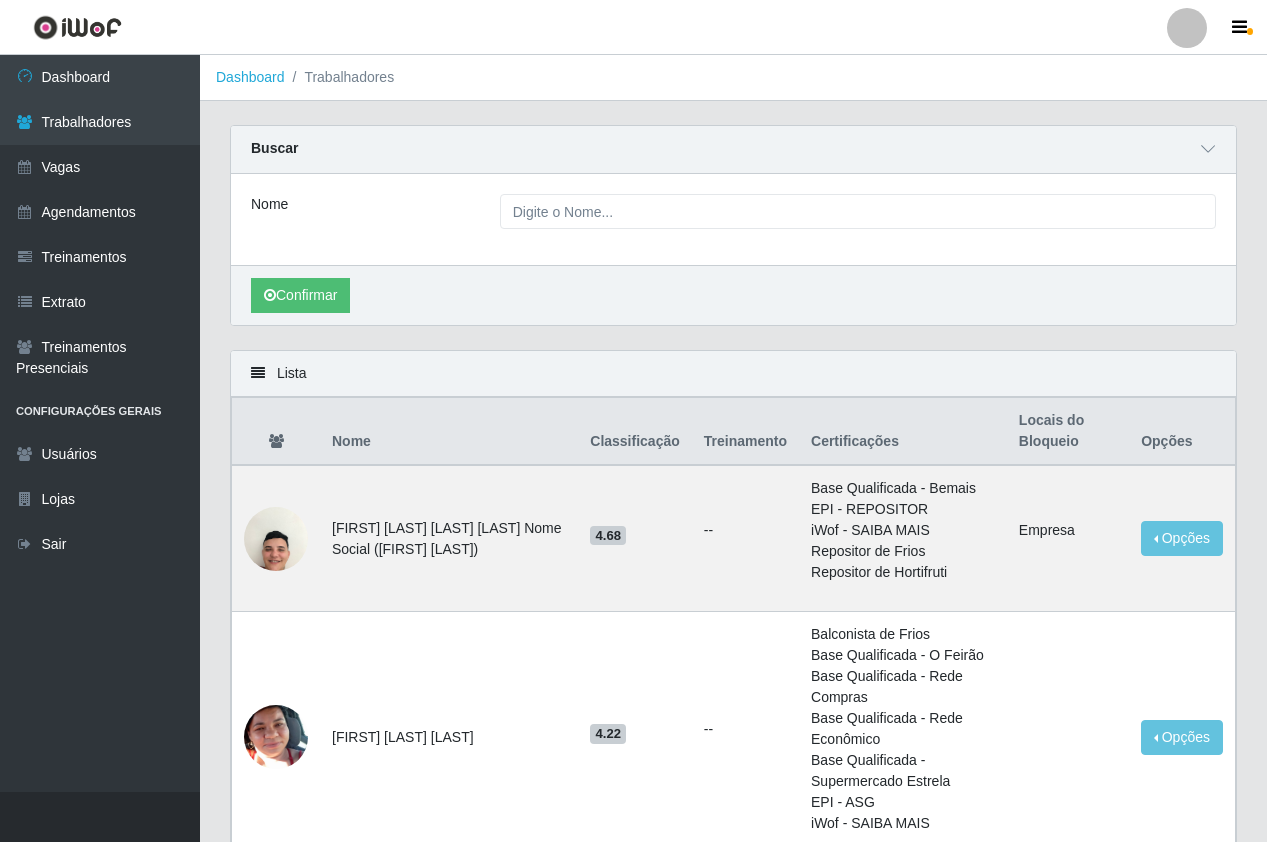 click on "Nome" at bounding box center [360, 211] 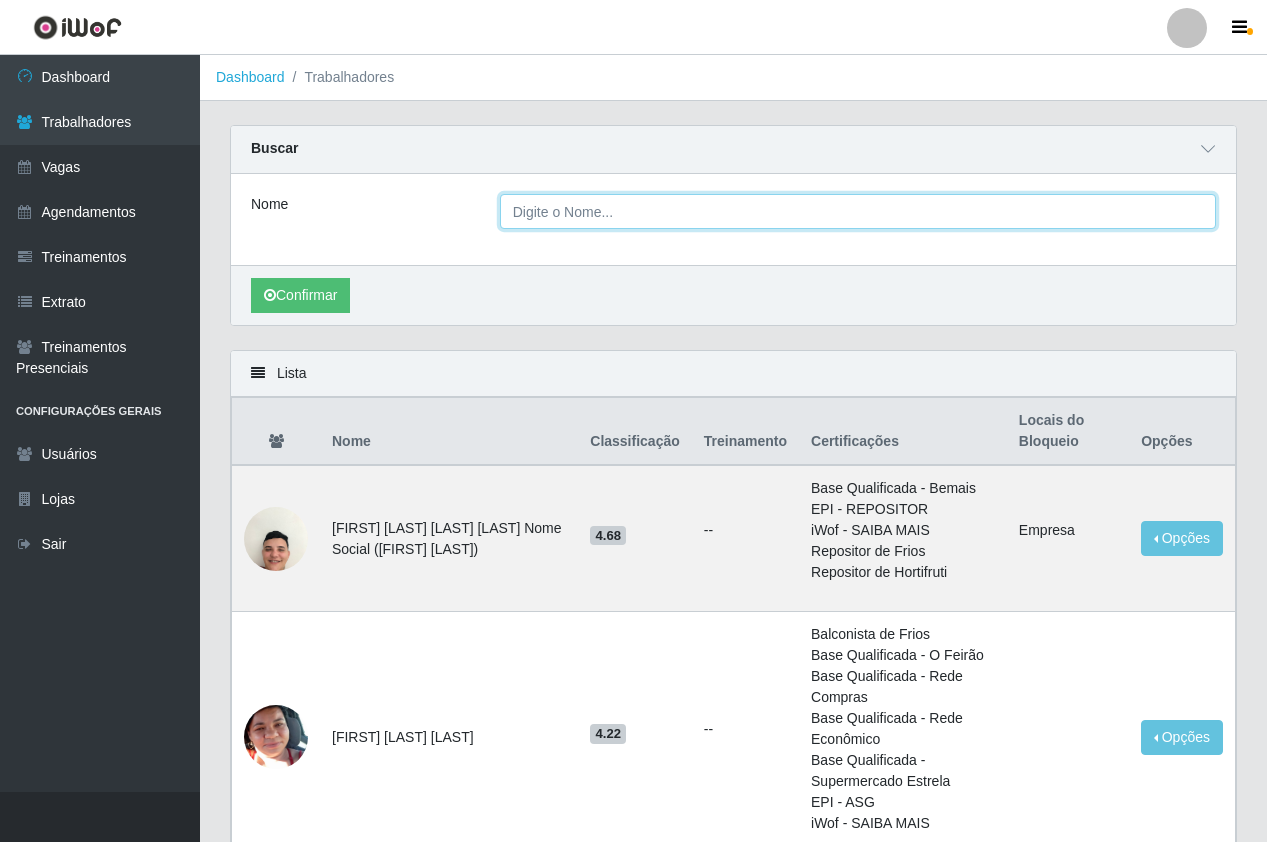 click on "Nome" at bounding box center (858, 211) 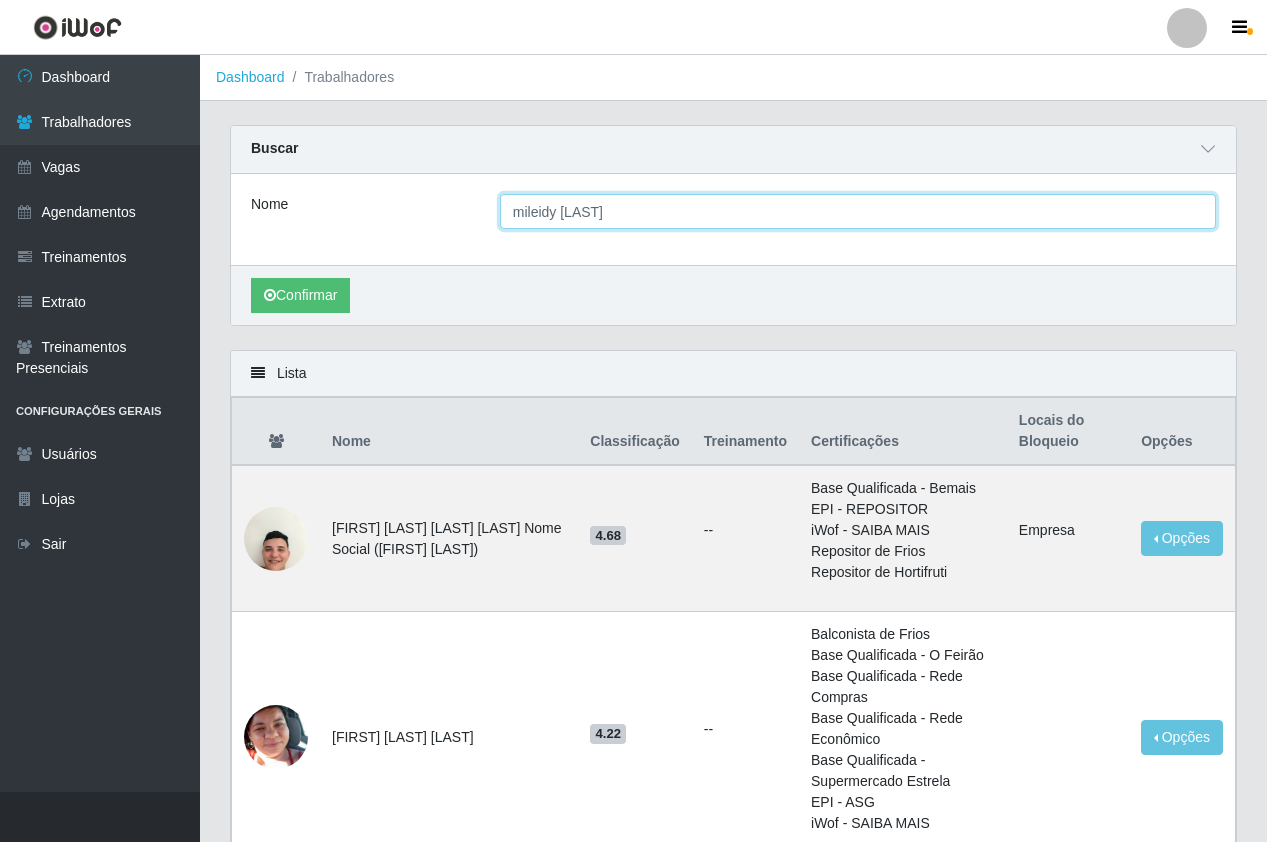 type on "mileidy [LAST]" 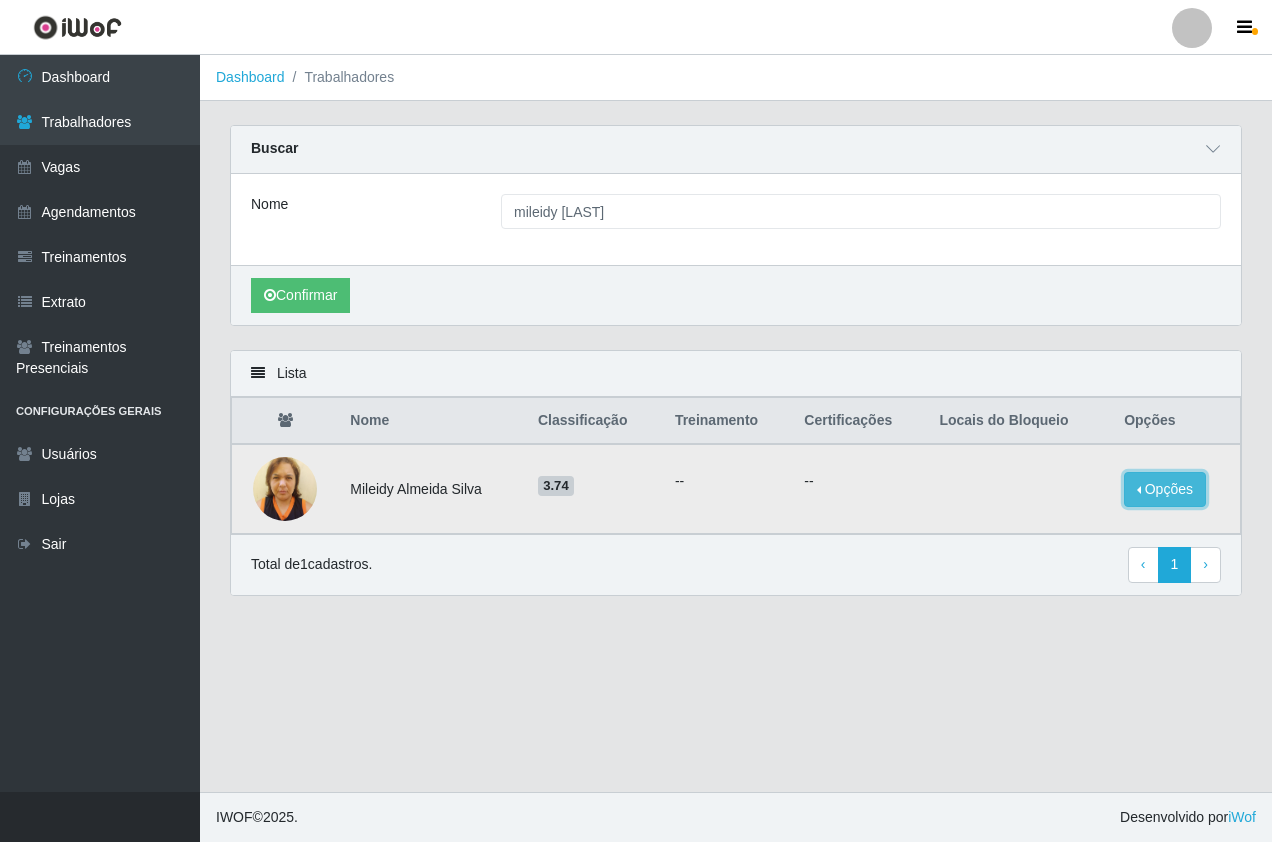 click on "Opções" at bounding box center [1165, 489] 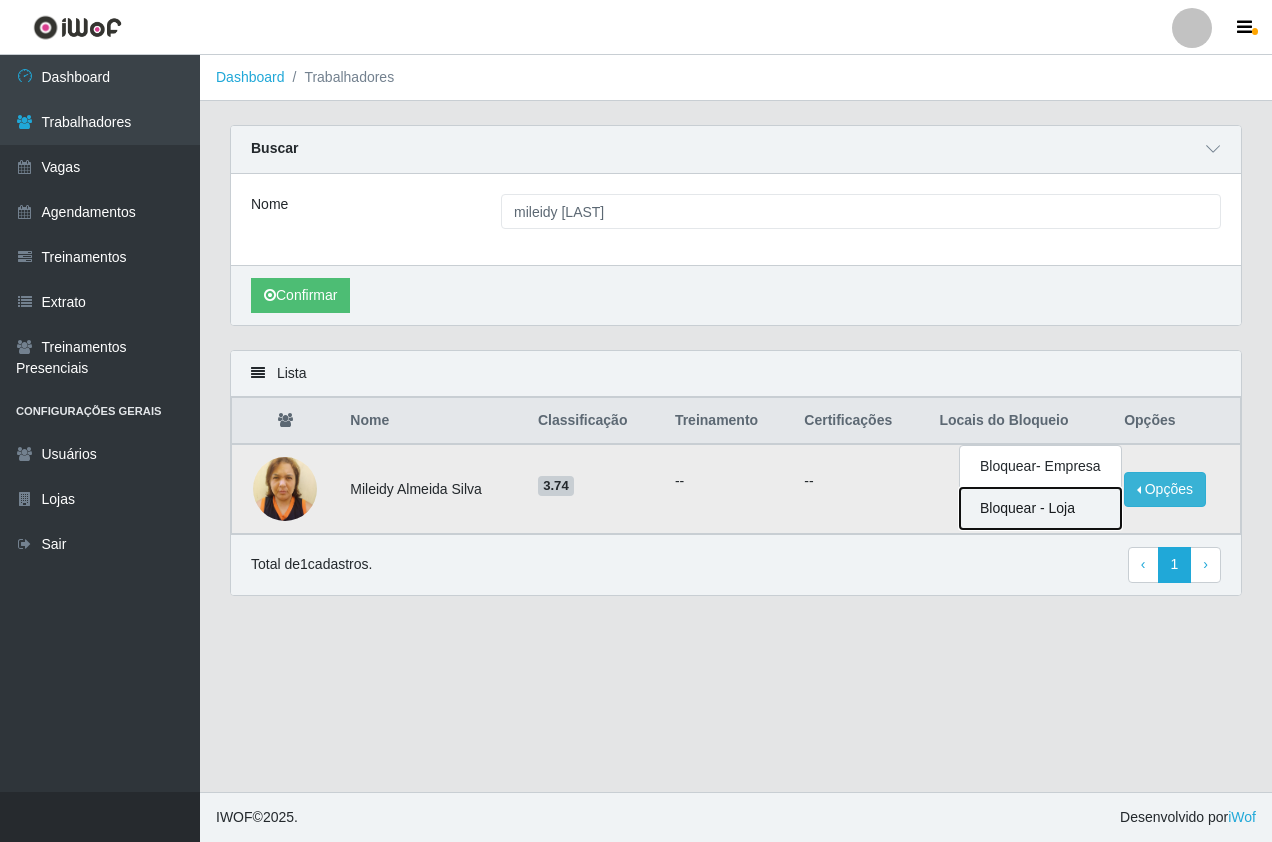 click on "Bloquear   - Loja" at bounding box center [1040, 508] 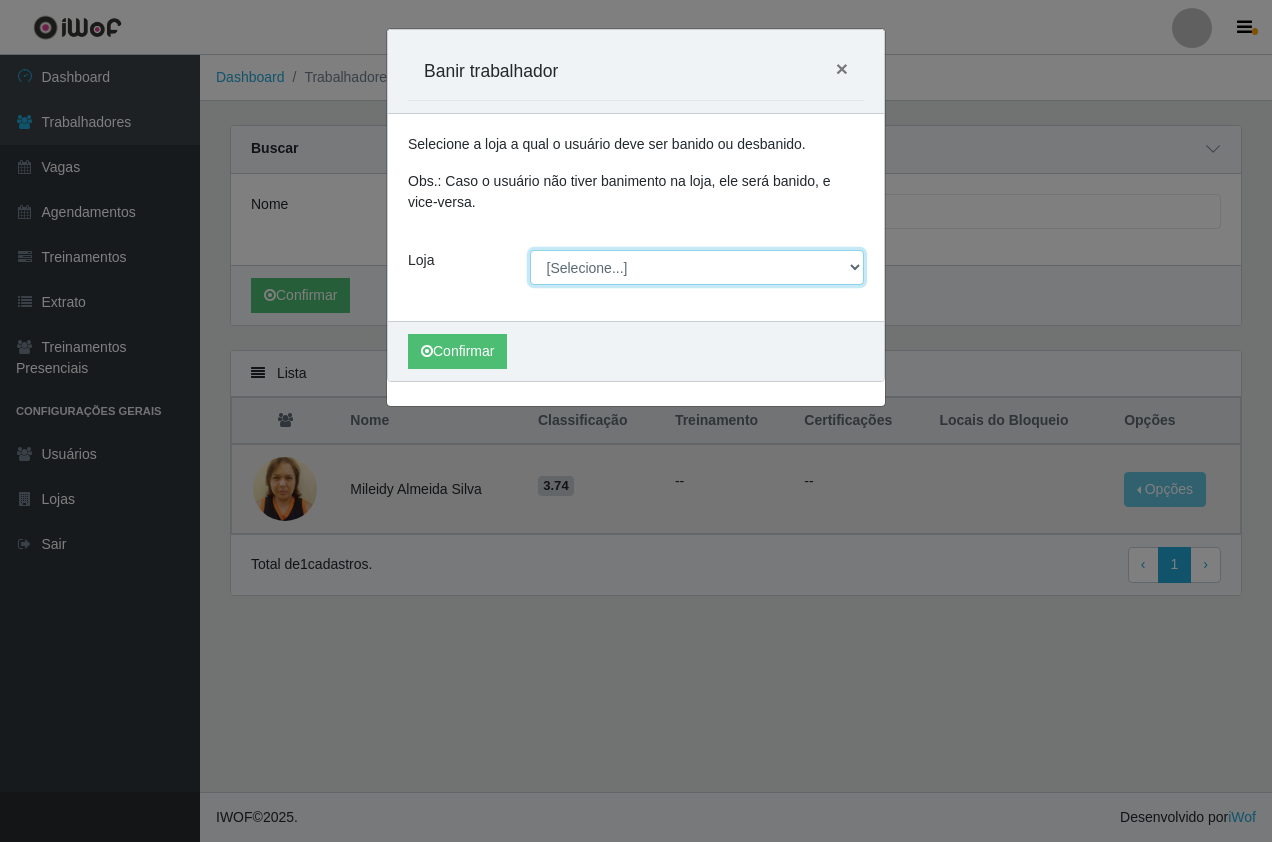 click on "[Selecione...] Pizza Nostra" at bounding box center [697, 267] 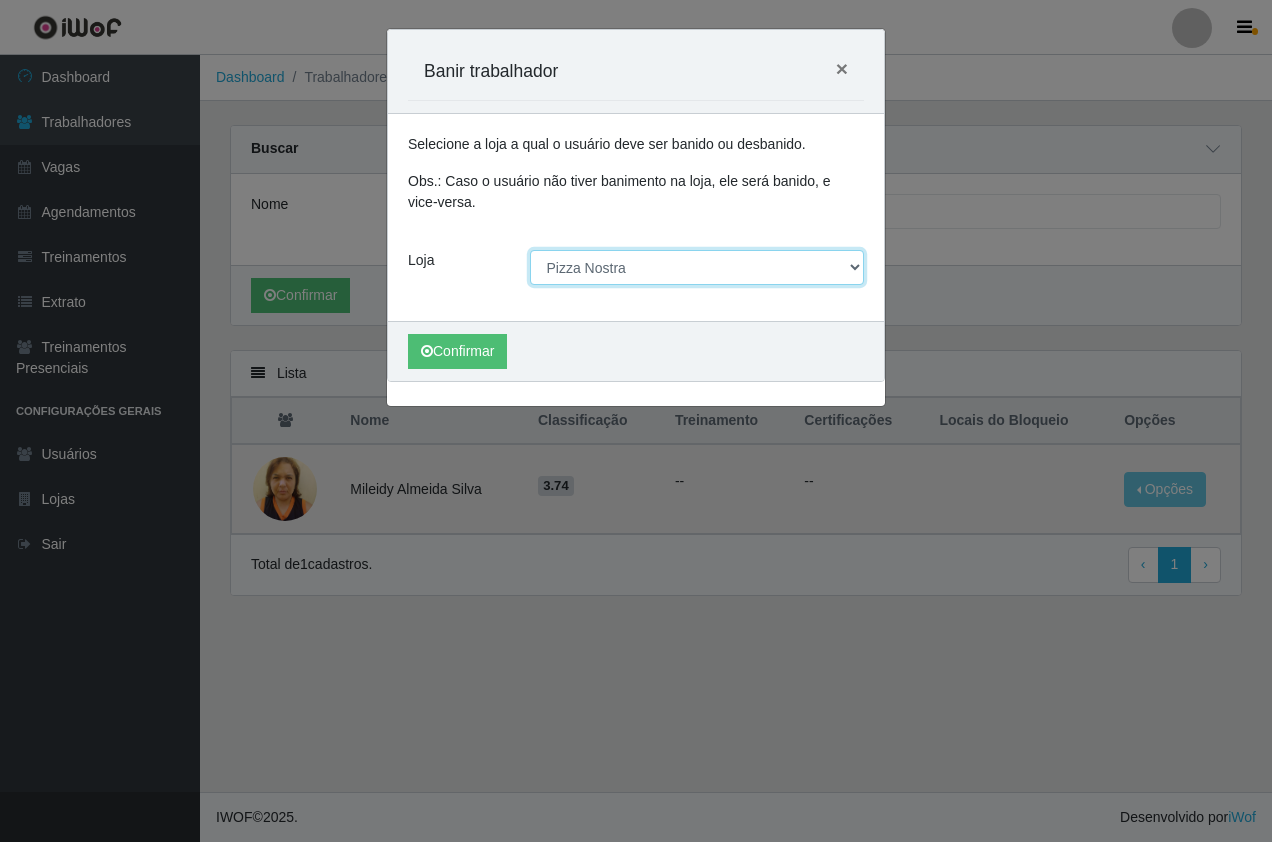 click on "[Selecione...] Pizza Nostra" at bounding box center [697, 267] 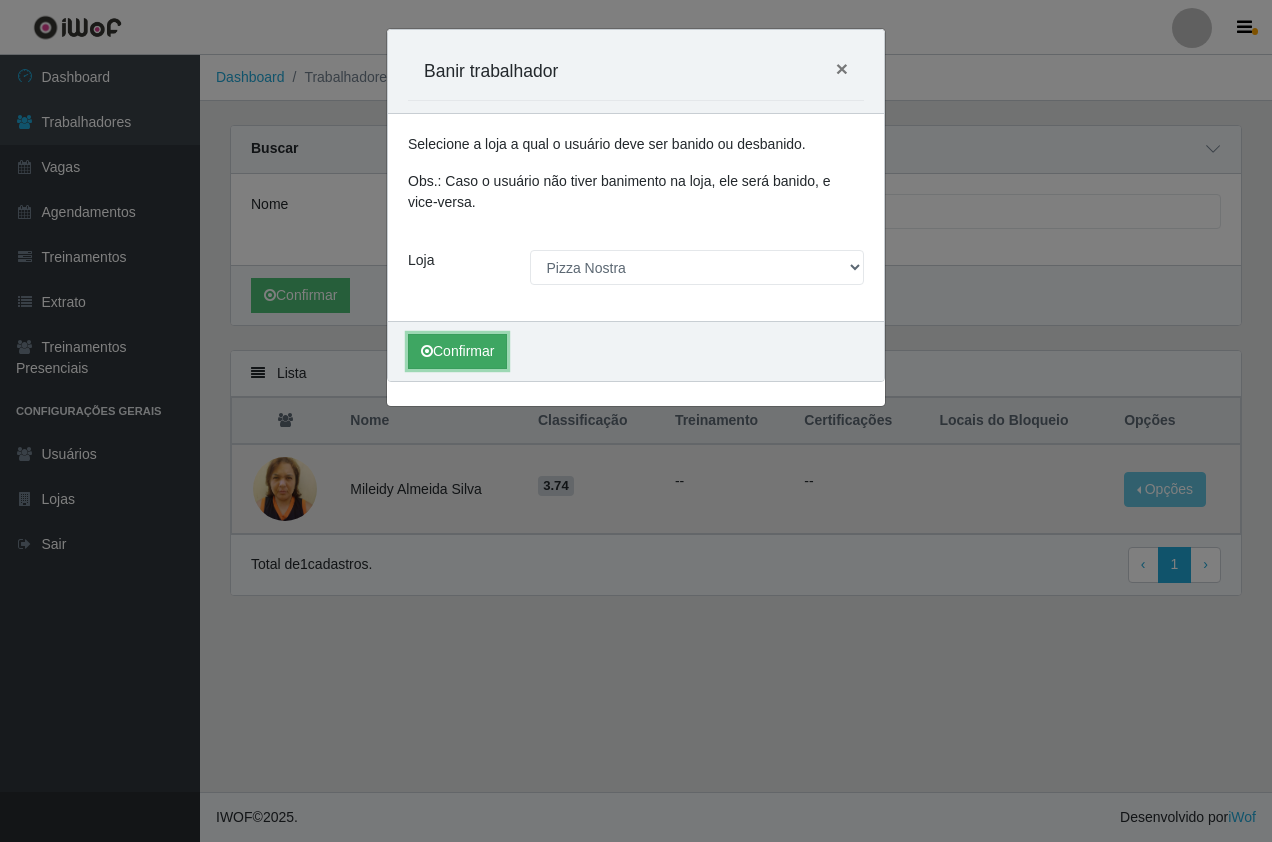 click on "Confirmar" at bounding box center (457, 351) 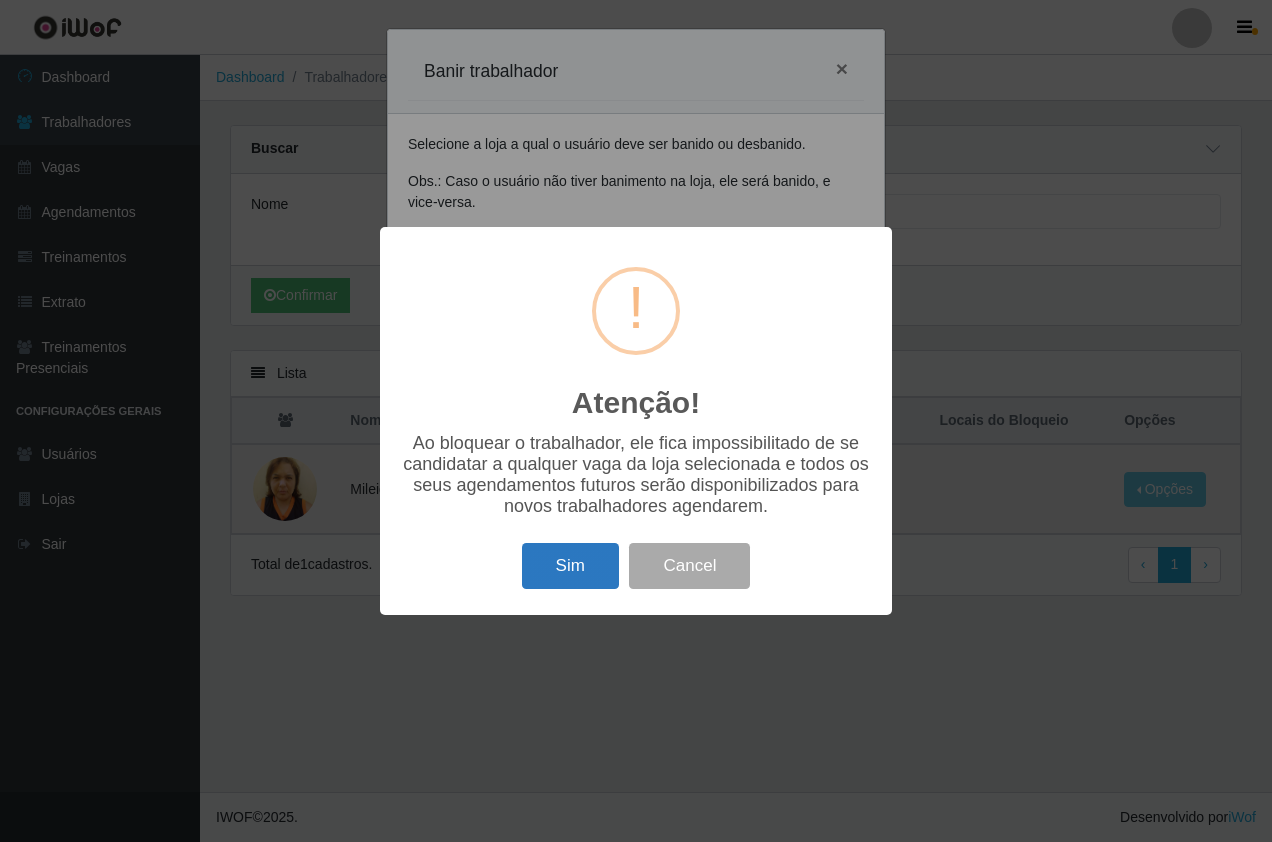 click on "Sim" at bounding box center (570, 566) 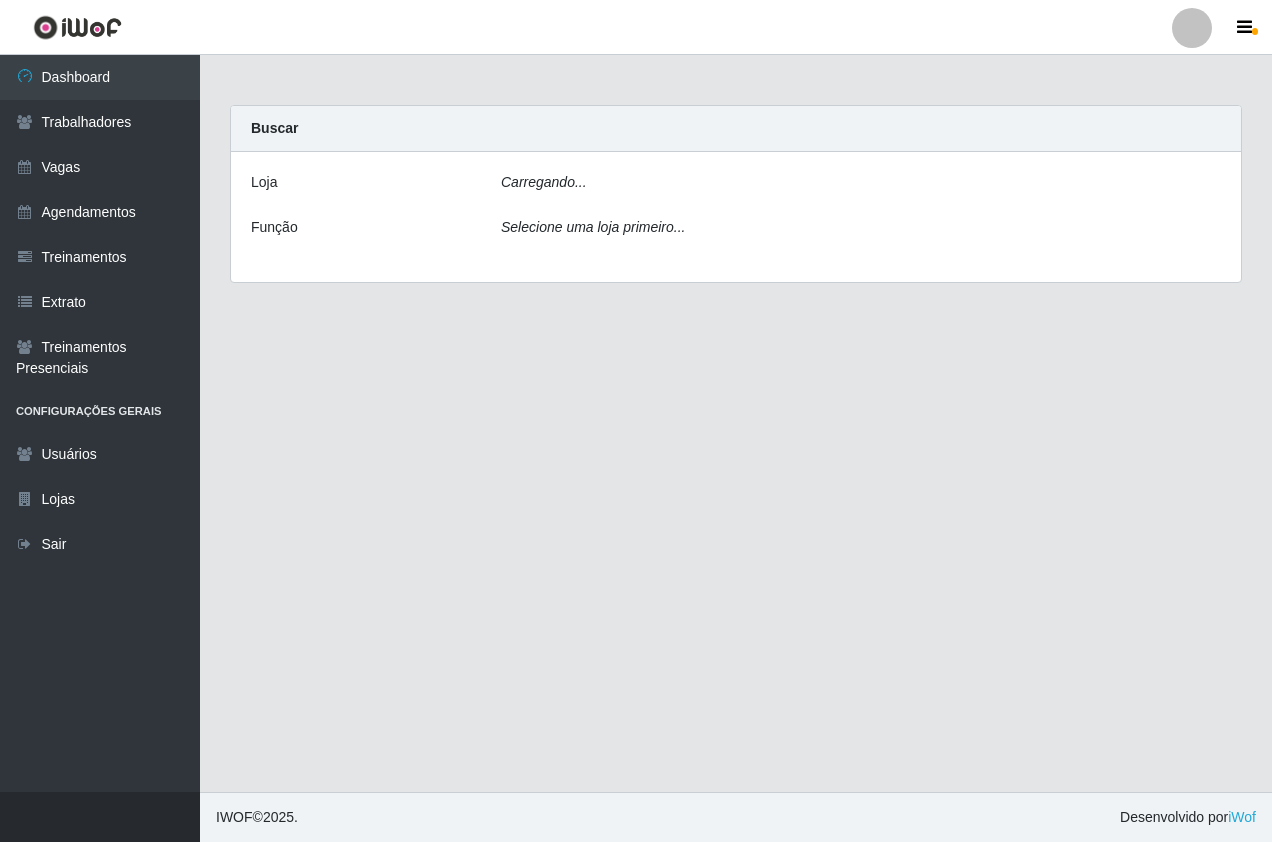 scroll, scrollTop: 0, scrollLeft: 0, axis: both 